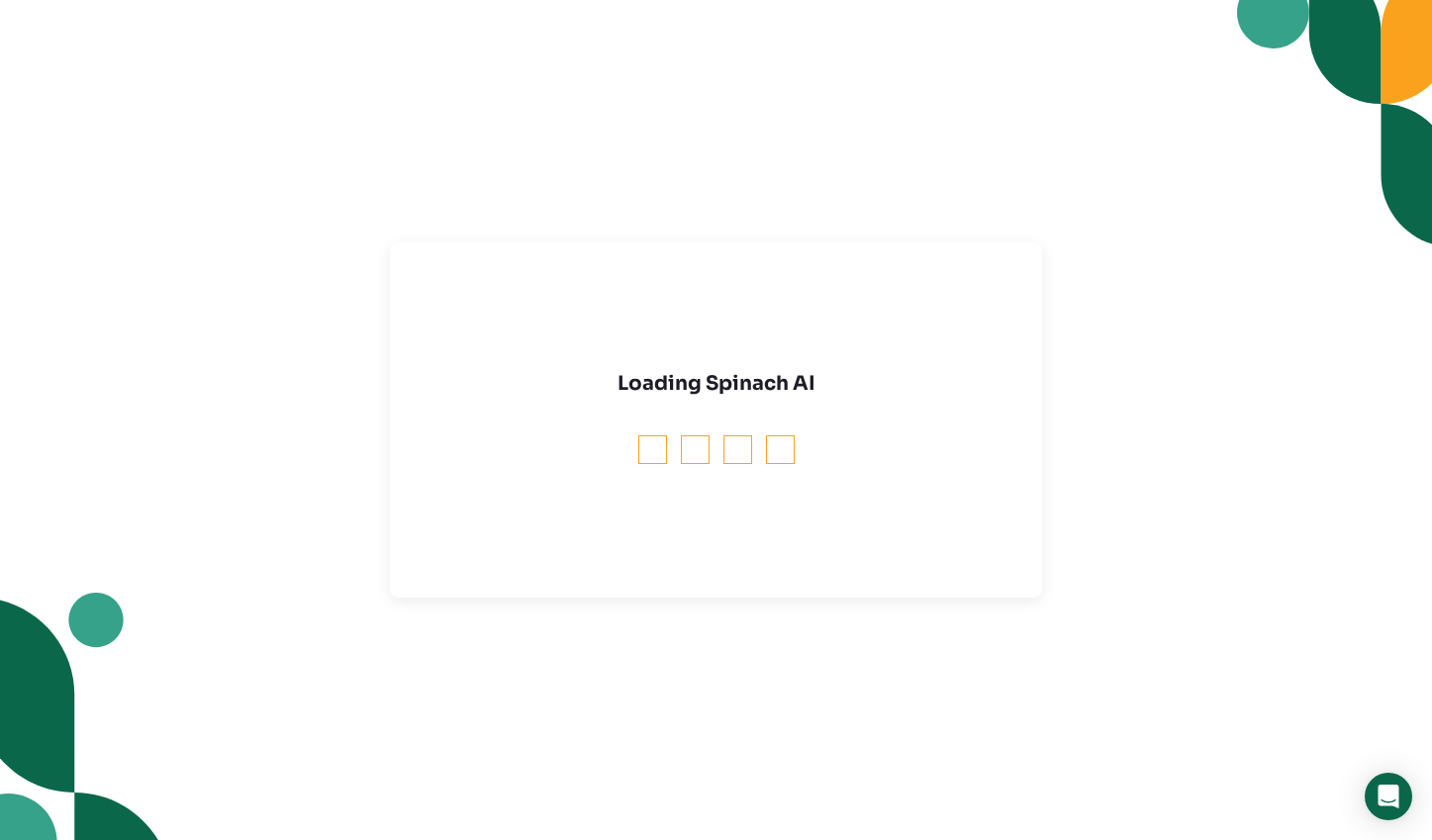 scroll, scrollTop: 0, scrollLeft: 0, axis: both 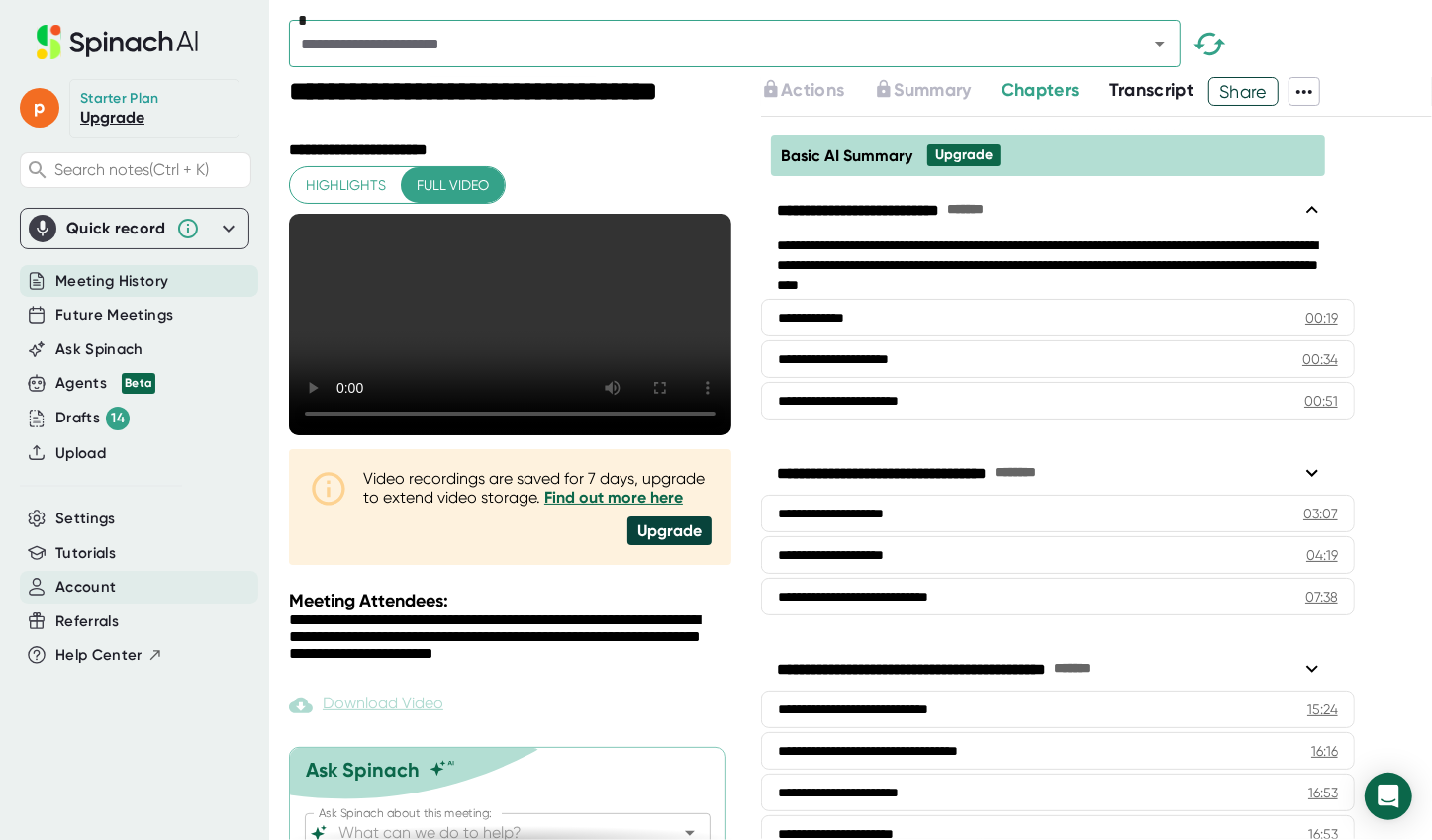 click on "Account" at bounding box center [85, 587] 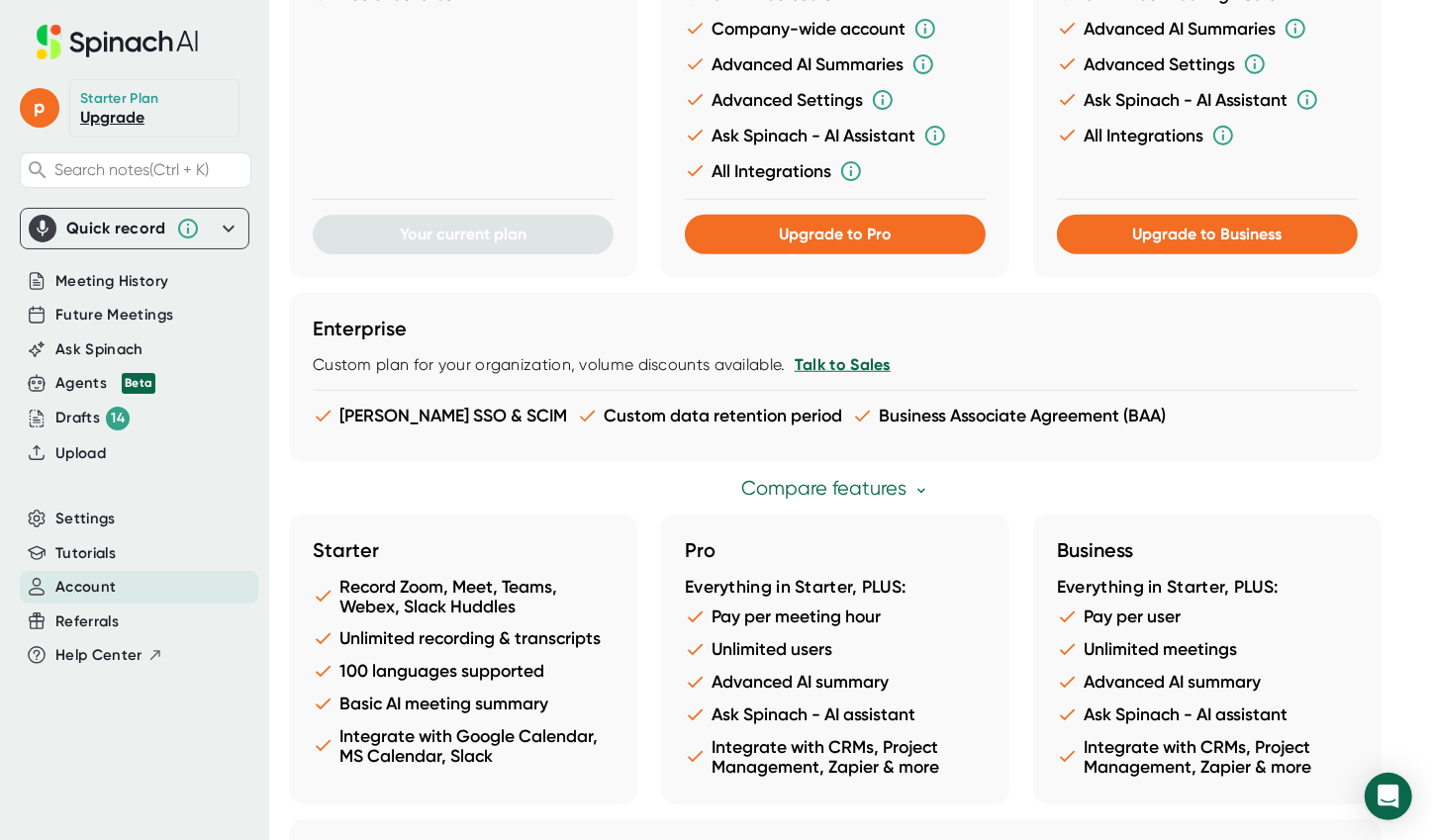 scroll, scrollTop: 1186, scrollLeft: 0, axis: vertical 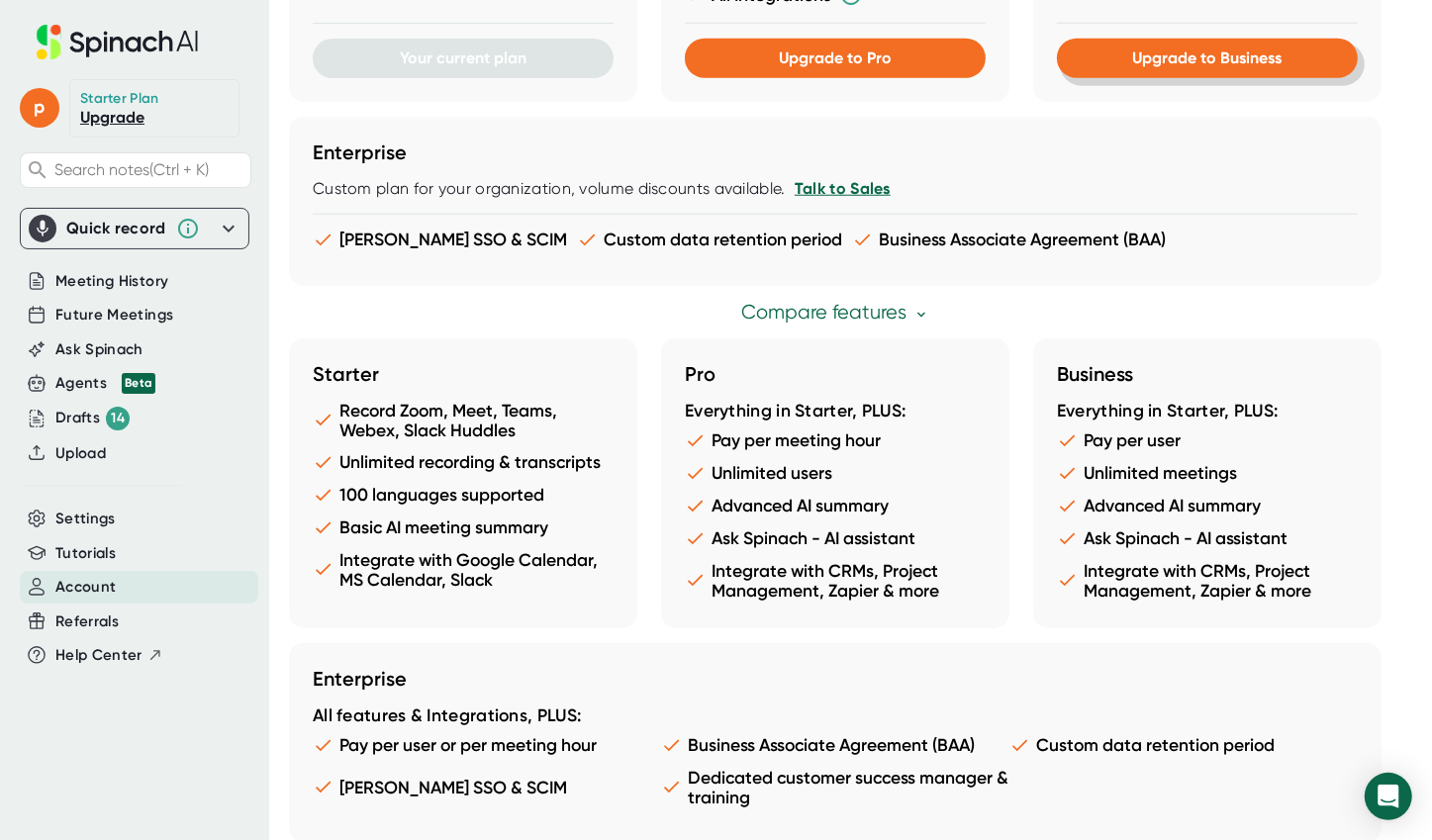 click on "Upgrade to Business" at bounding box center (1207, 57) 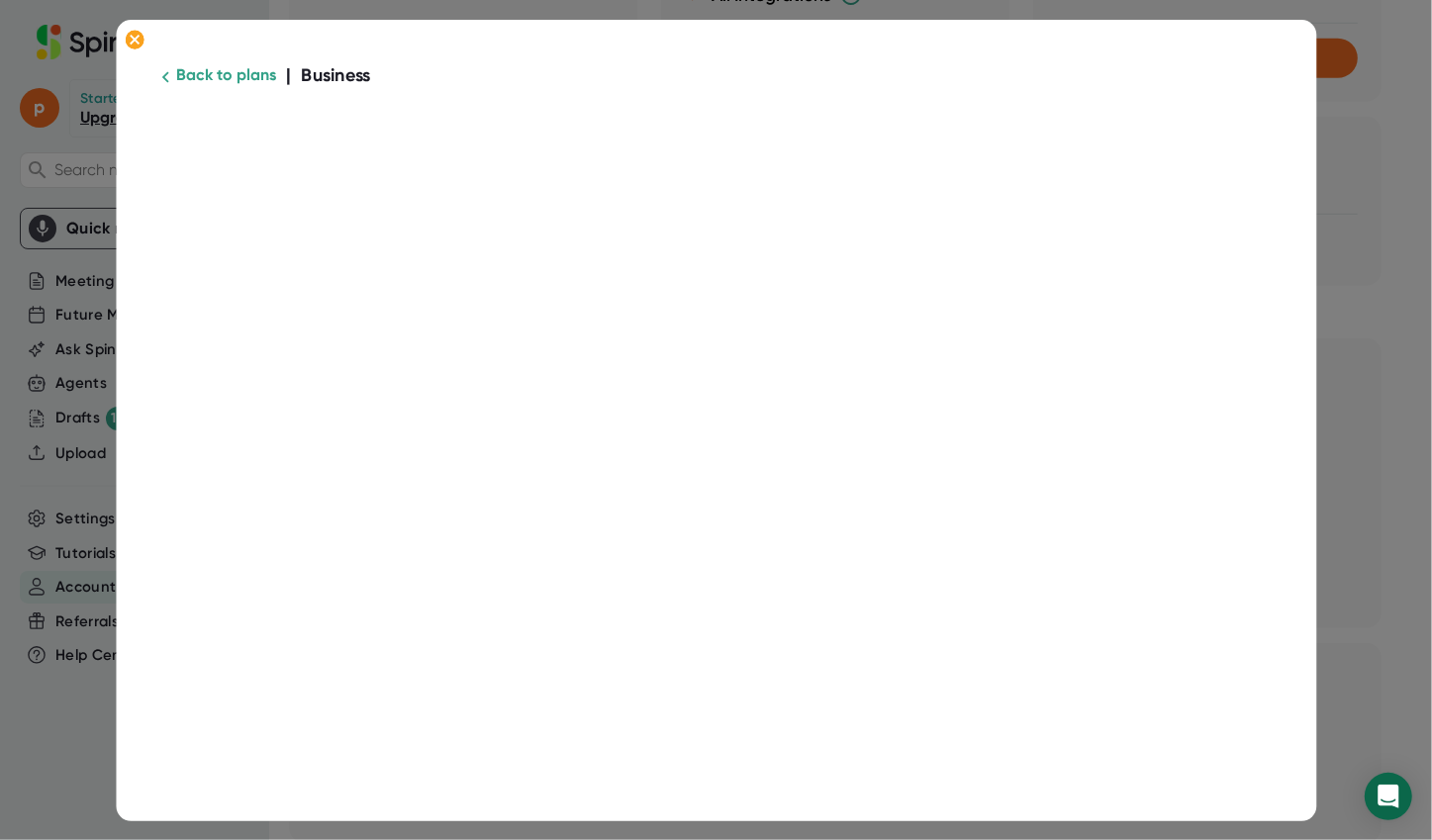 click at bounding box center (716, 93) 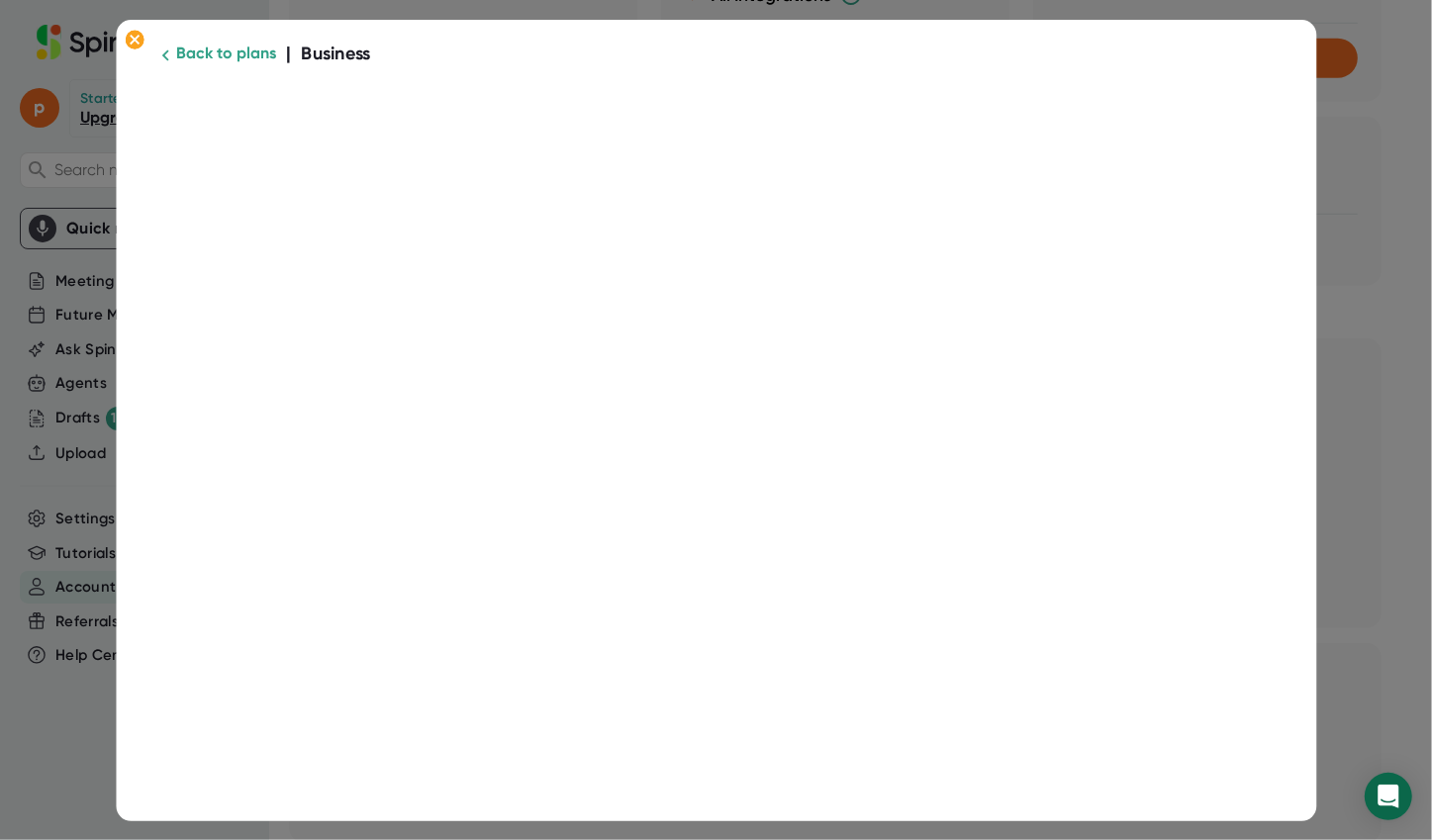 scroll, scrollTop: 0, scrollLeft: 0, axis: both 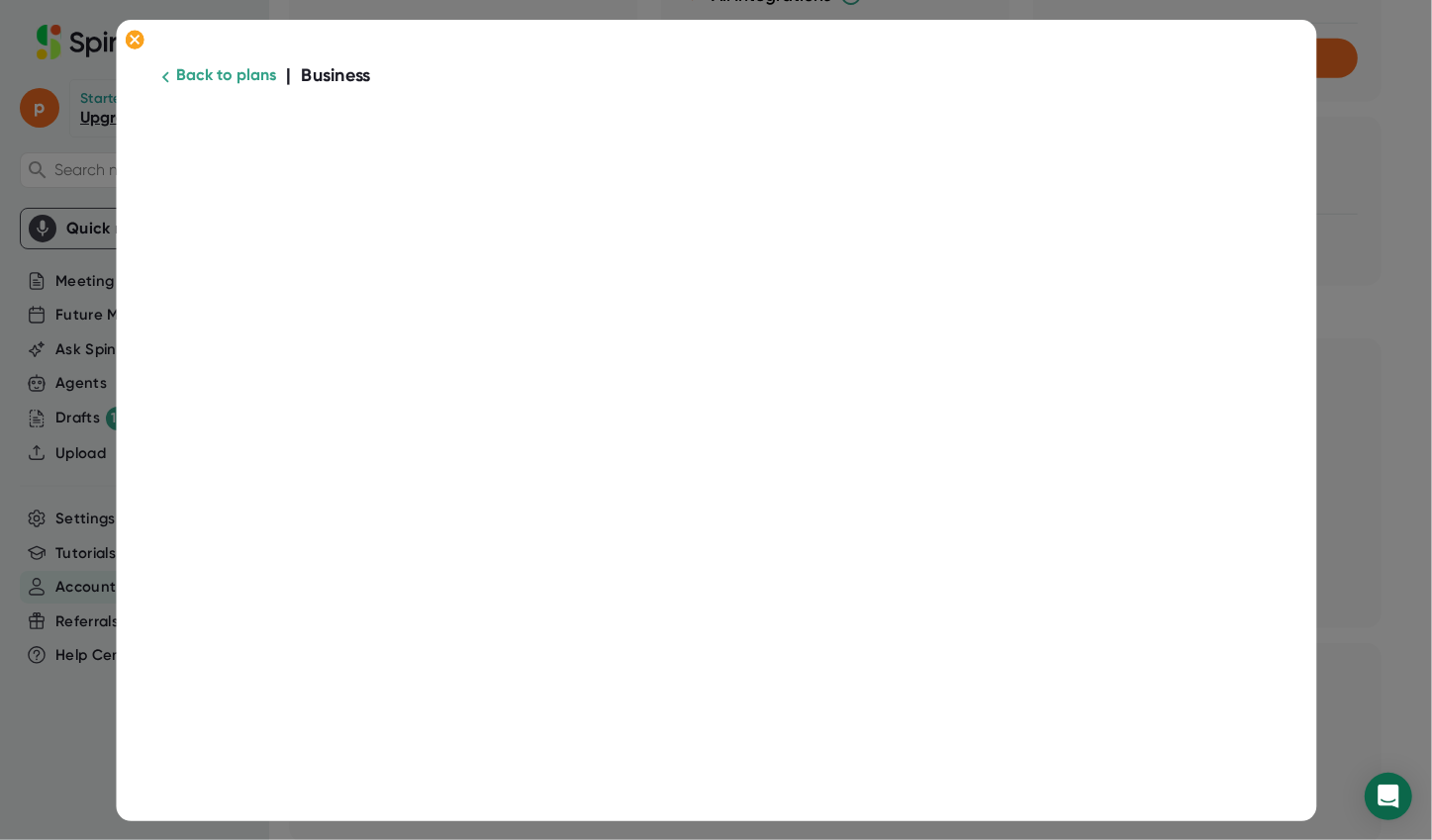 click on "Back to plans | Business" at bounding box center [716, 75] 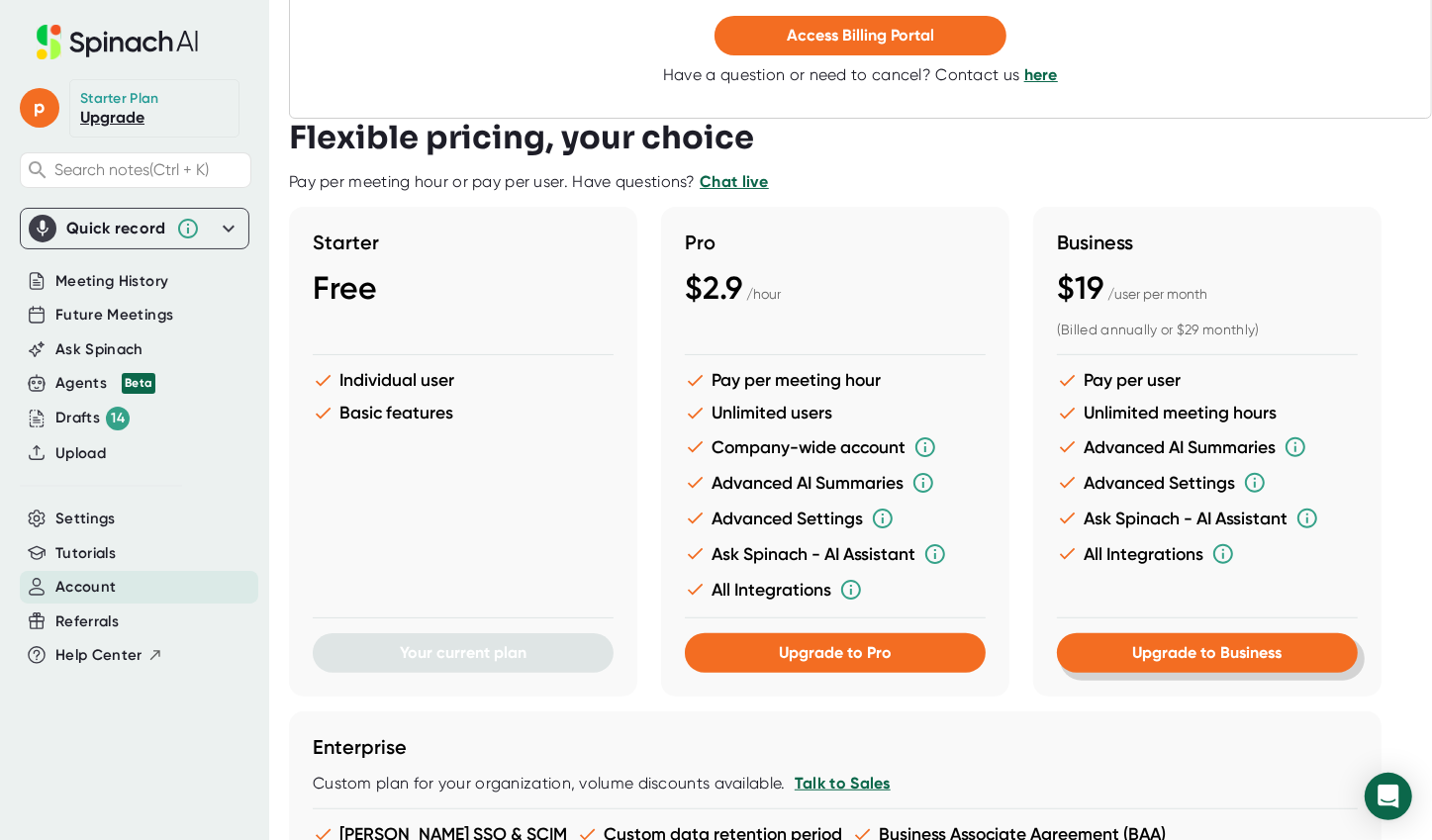 scroll, scrollTop: 593, scrollLeft: 0, axis: vertical 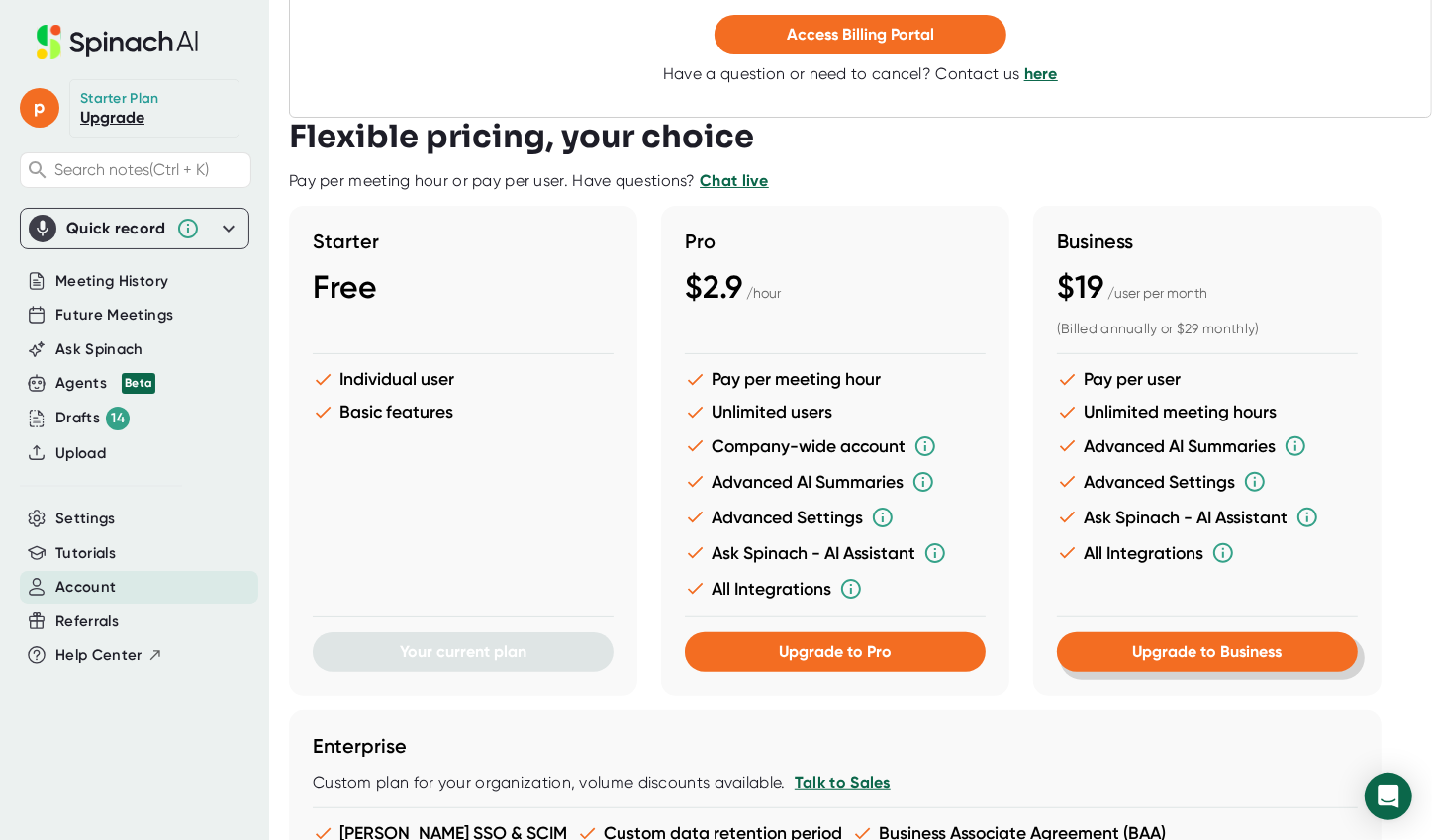 click on "Upgrade to Business" at bounding box center (1207, 651) 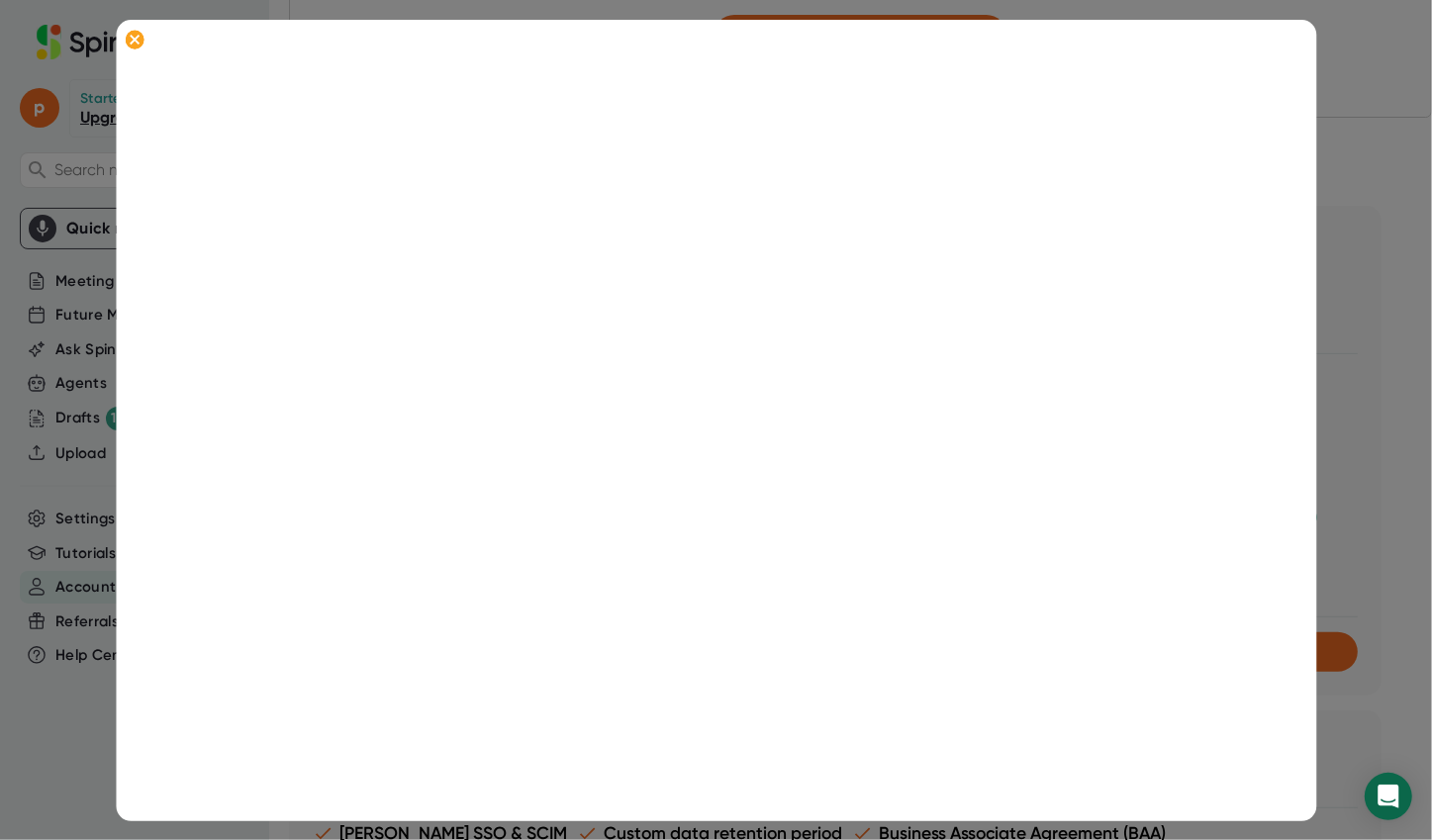 scroll, scrollTop: 0, scrollLeft: 0, axis: both 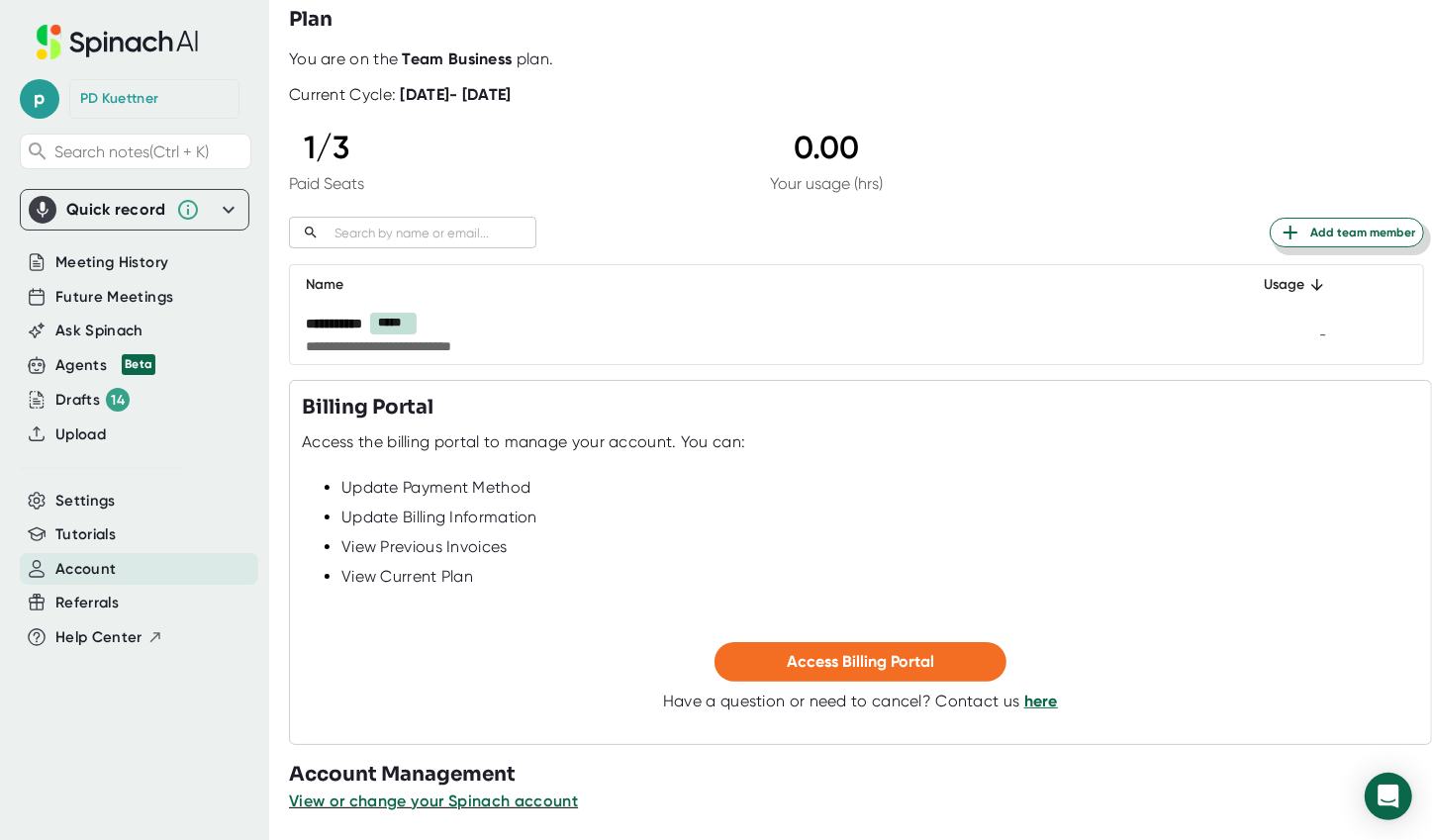 click on "Add team member" at bounding box center (1347, 233) 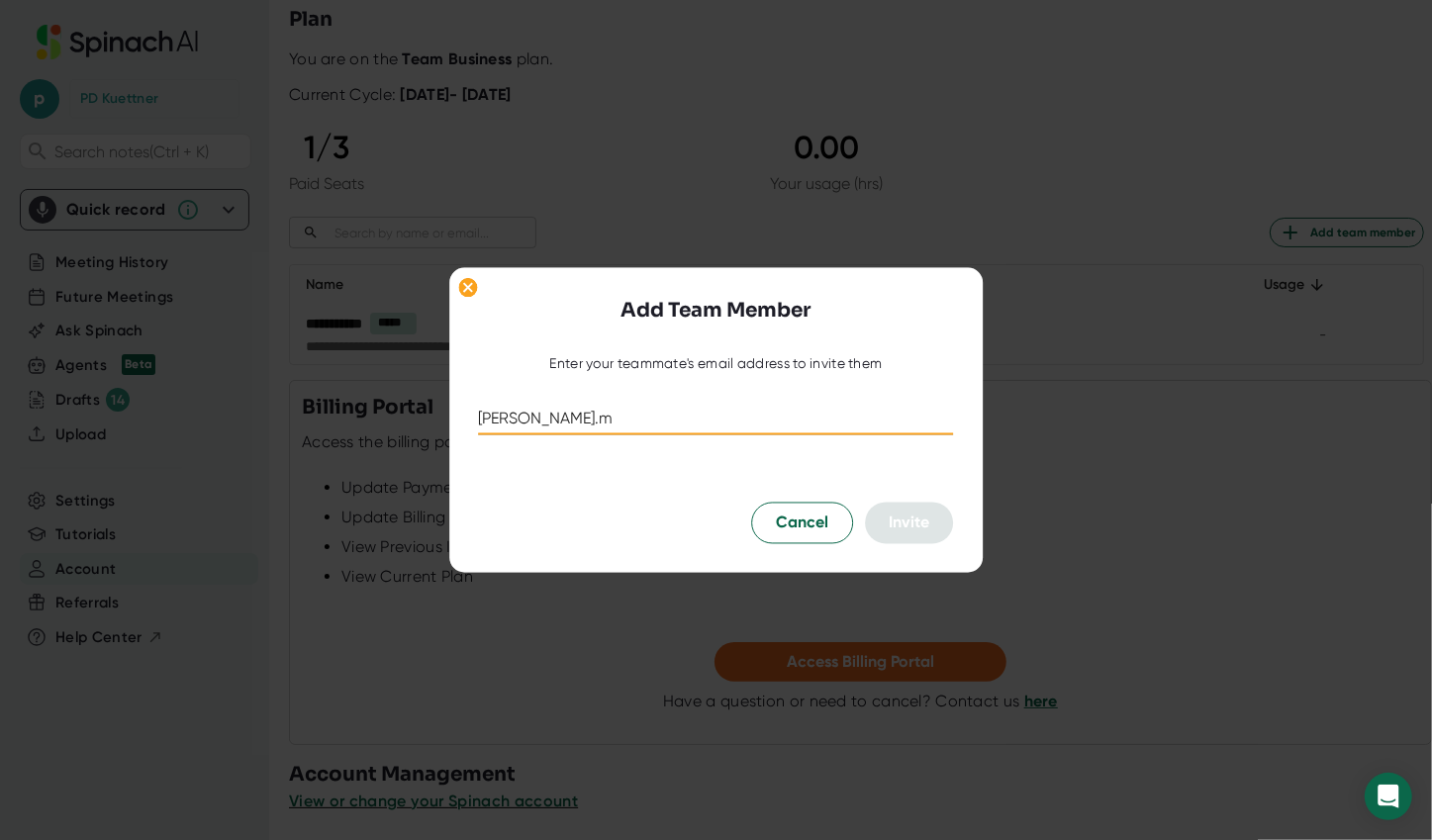 drag, startPoint x: 540, startPoint y: 414, endPoint x: 456, endPoint y: 415, distance: 84.00595 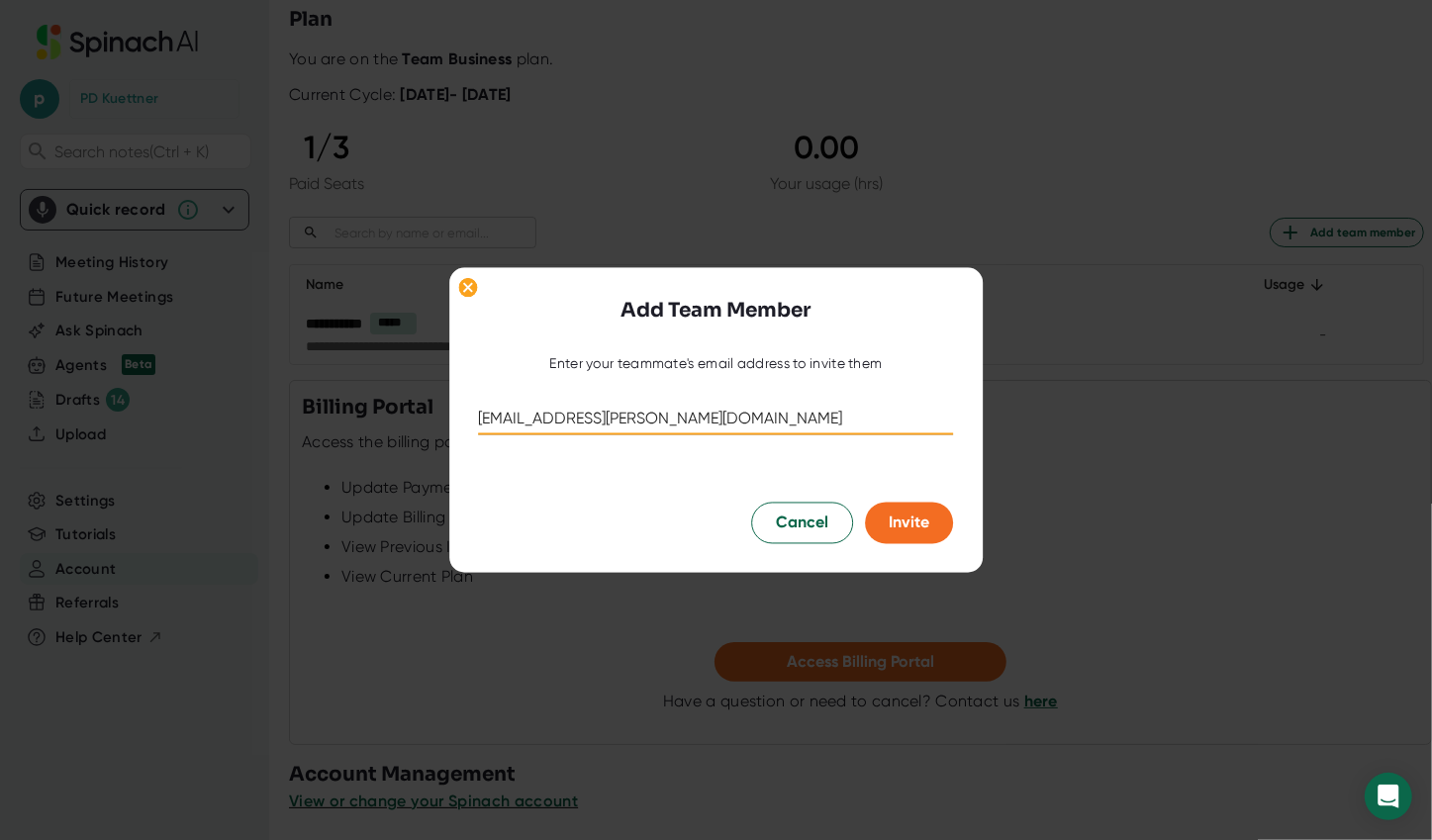 type on "trevor.mcgough@clearedge3d.com" 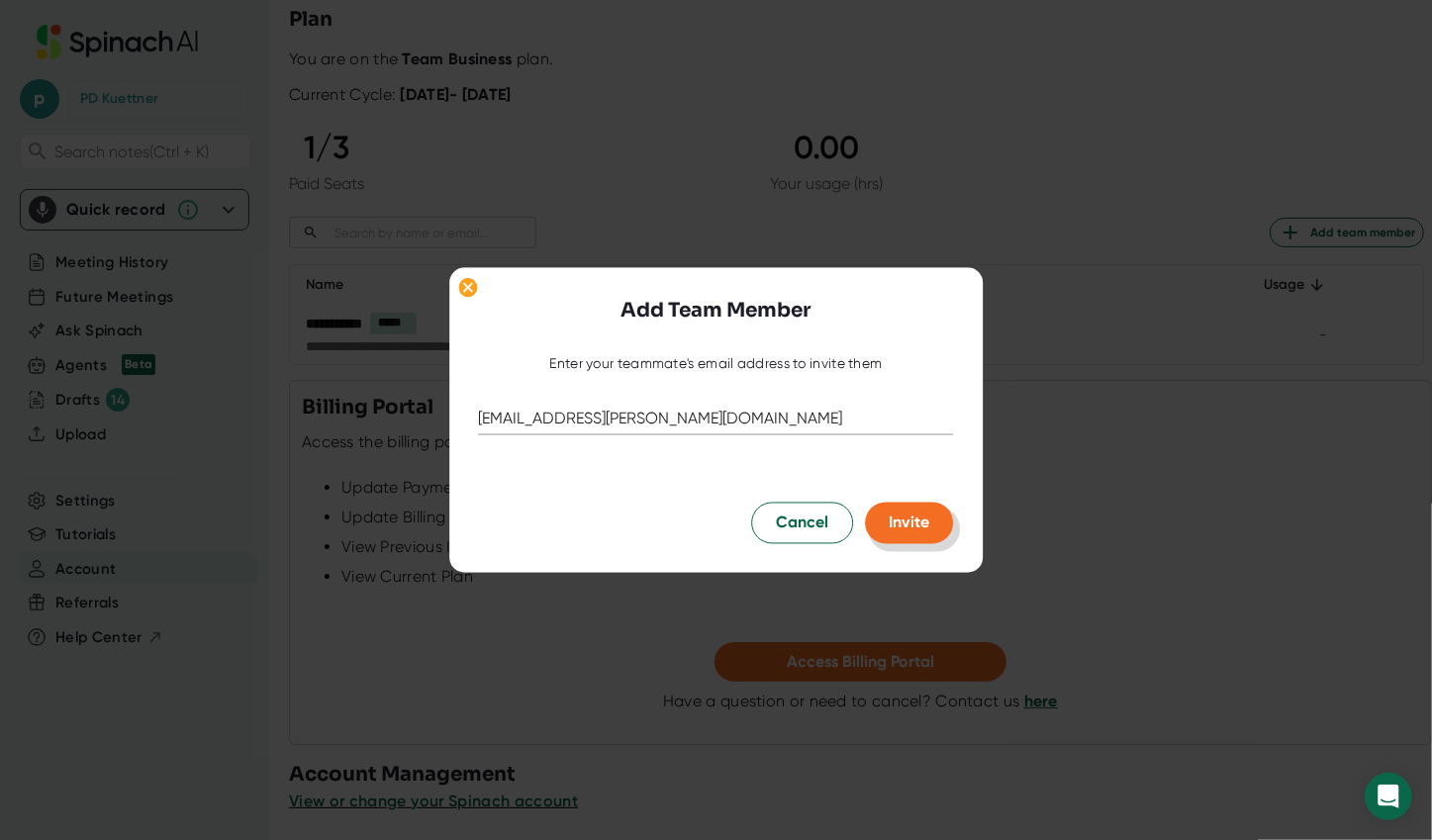 click on "Invite" at bounding box center [909, 521] 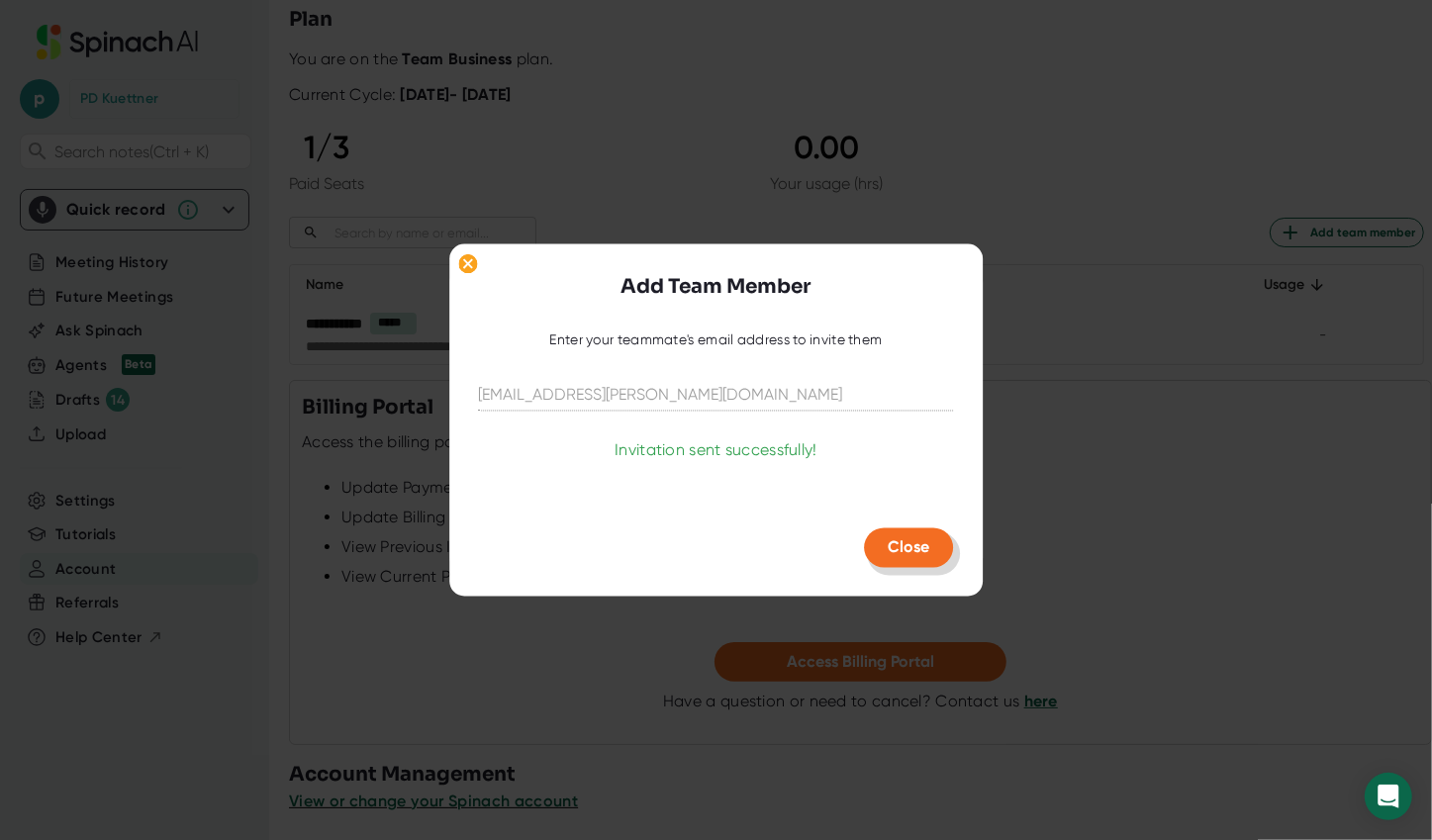 click on "Close" at bounding box center (909, 546) 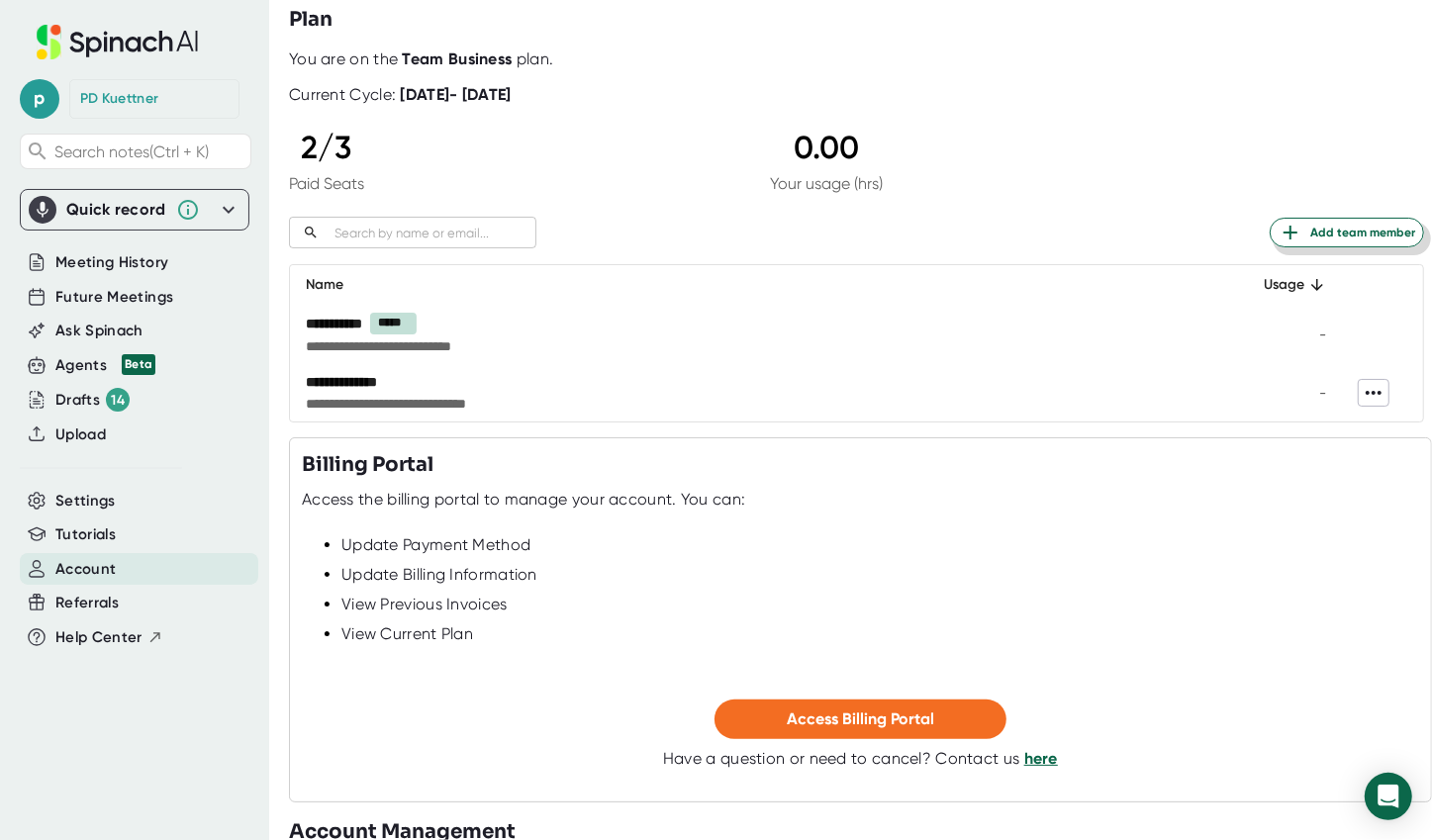 click on "Add team member" at bounding box center [1347, 233] 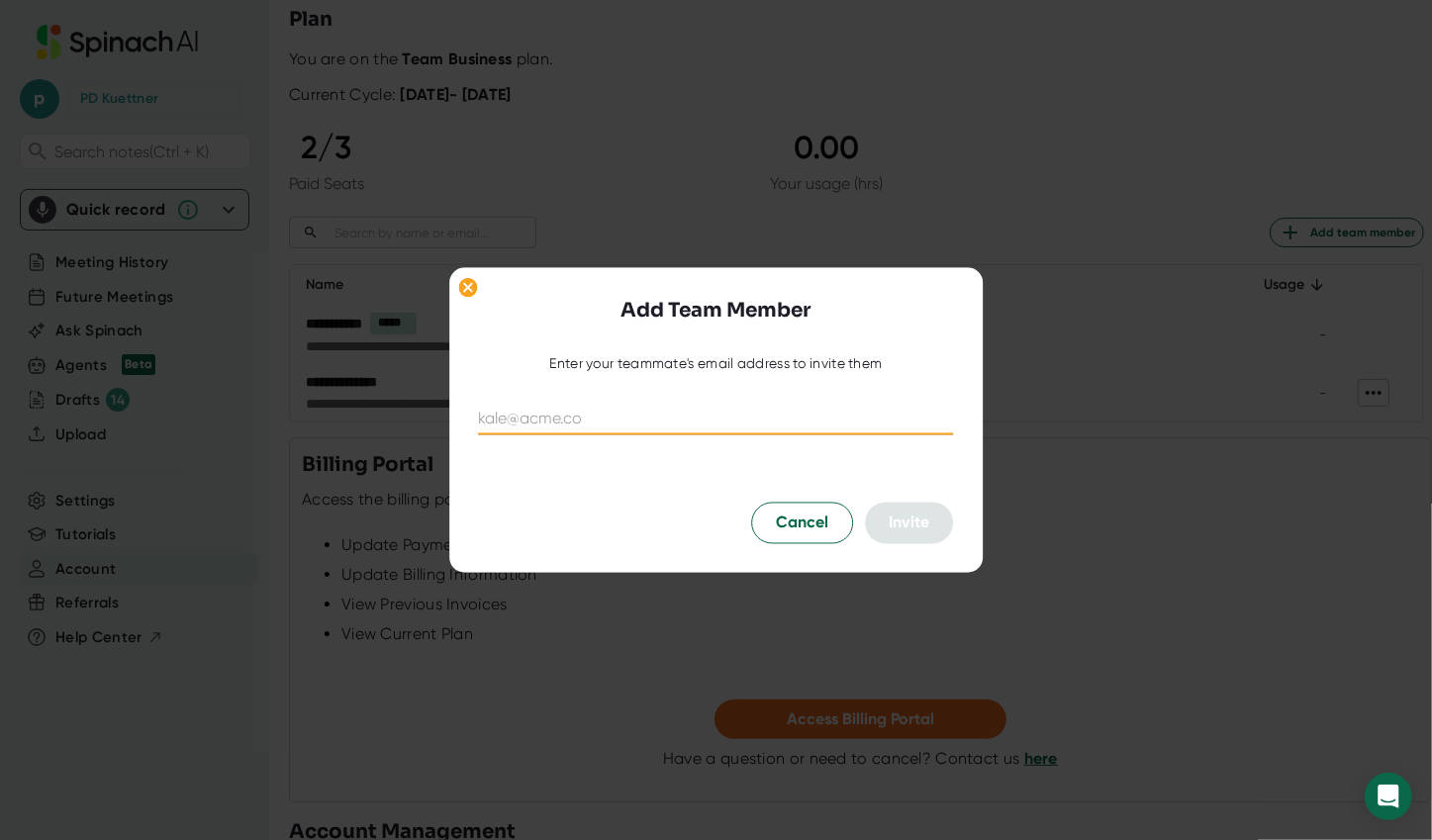 click at bounding box center (716, 419) 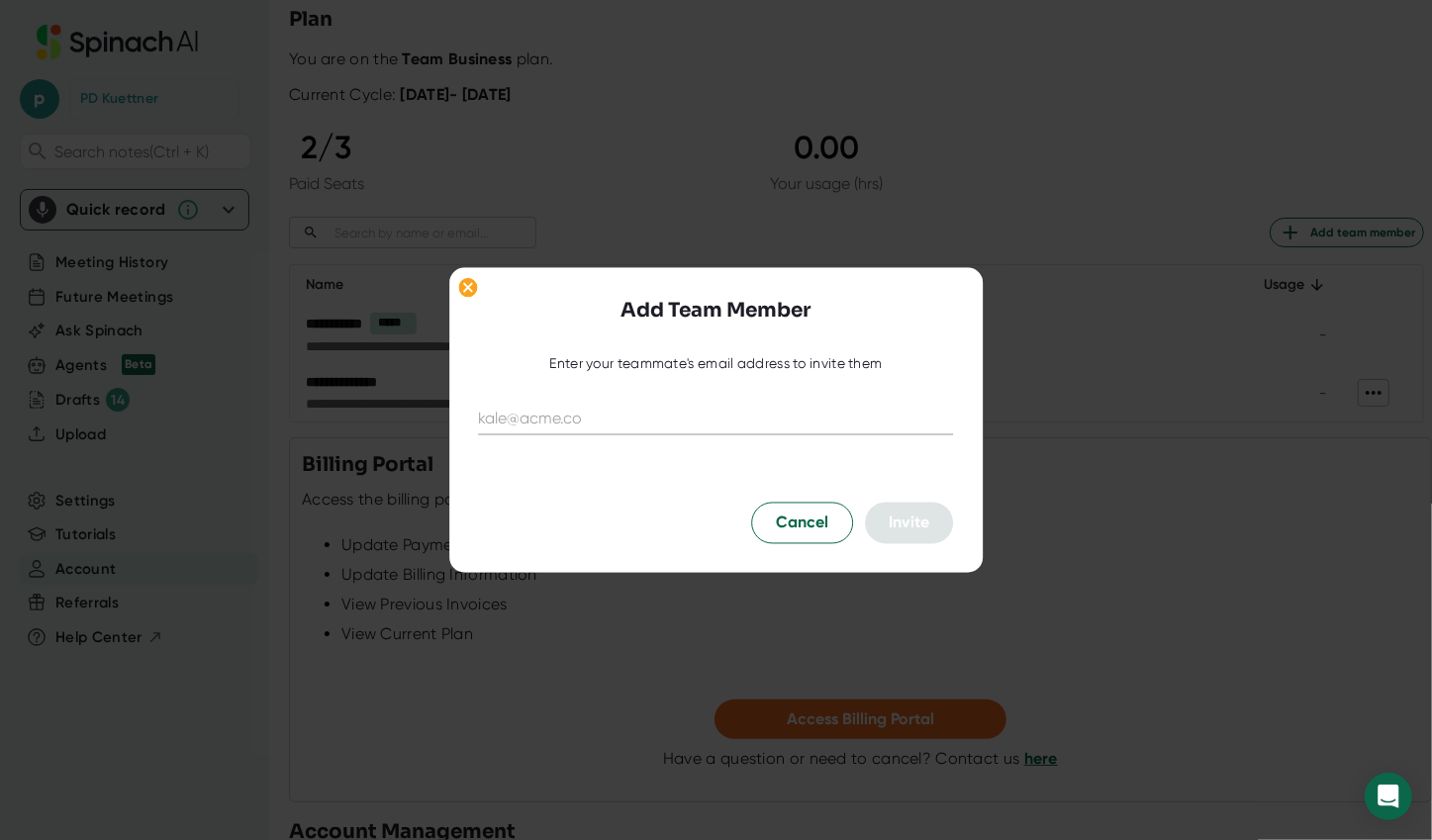 click at bounding box center (716, 419) 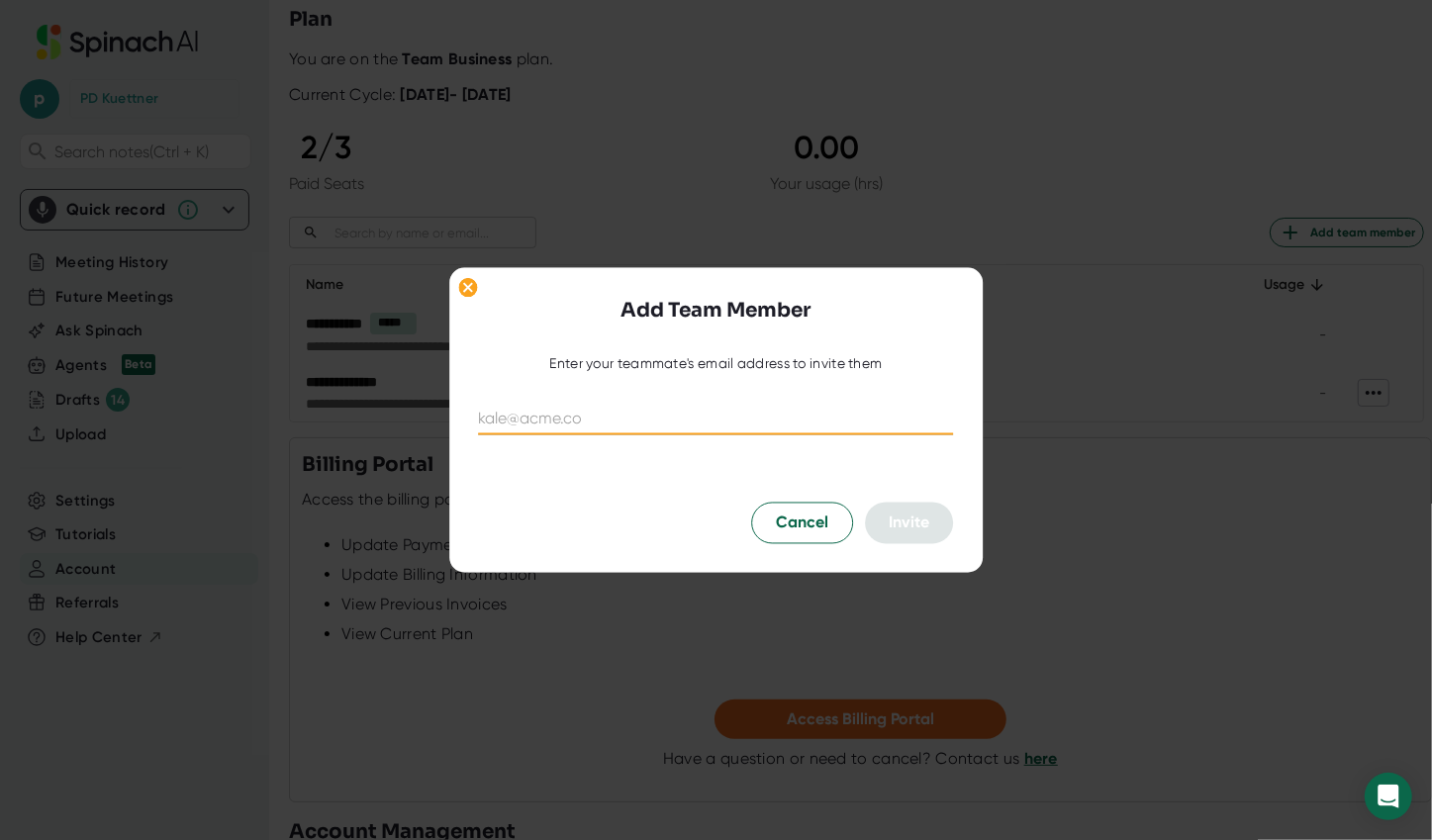 click at bounding box center [716, 419] 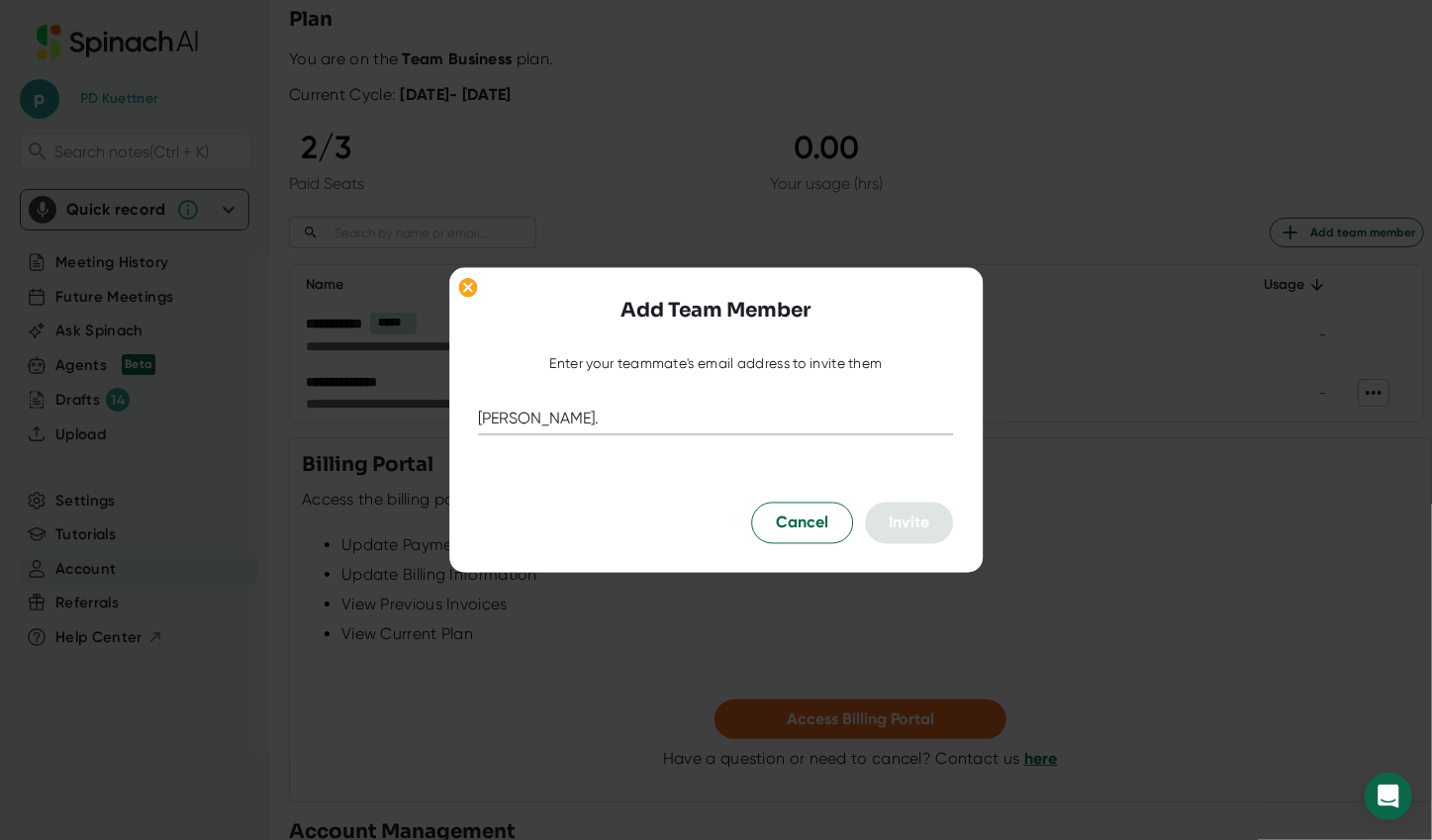 click on "andy." at bounding box center (716, 419) 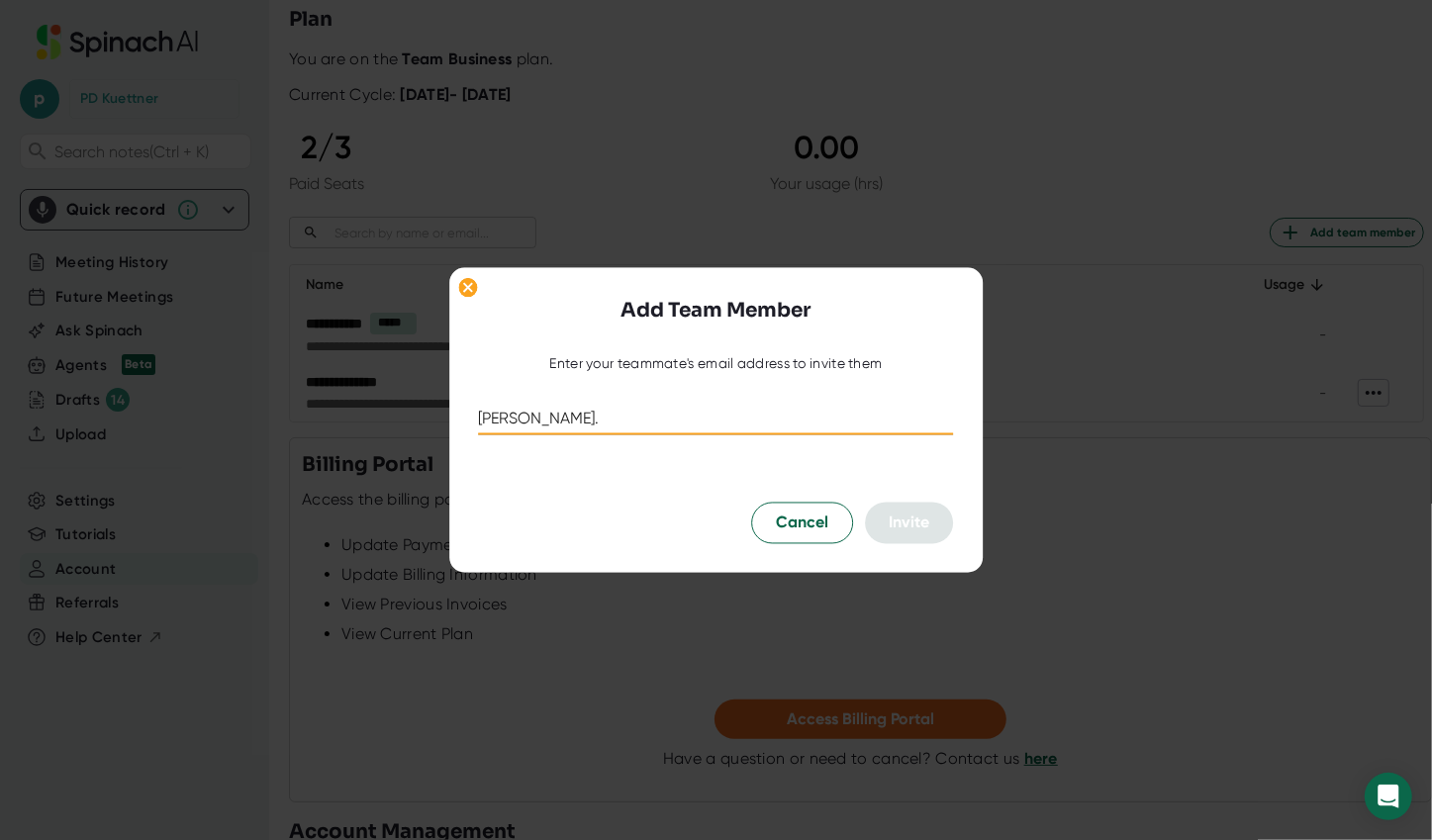 drag, startPoint x: 607, startPoint y: 418, endPoint x: 430, endPoint y: 418, distance: 177 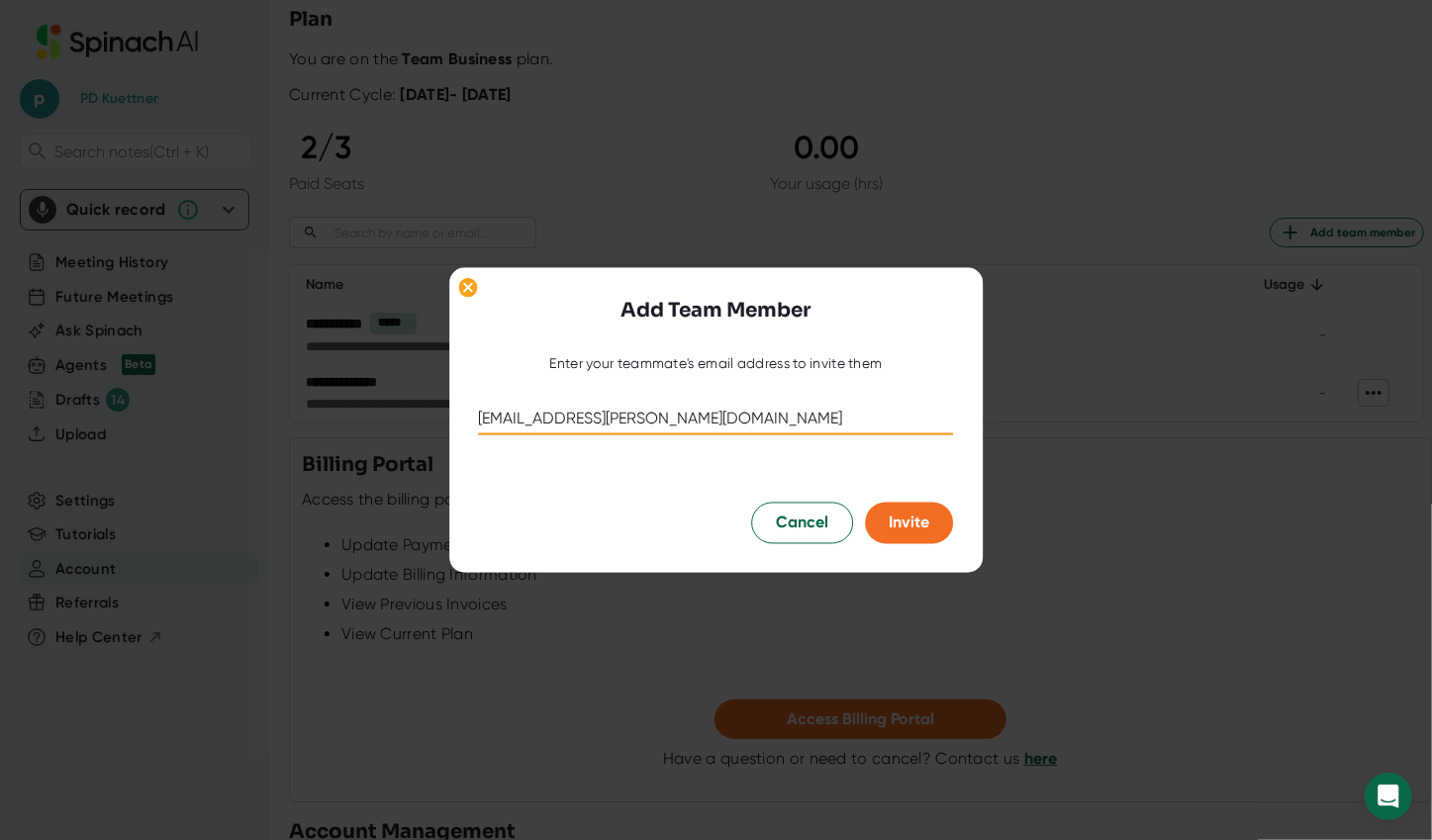 type on "[EMAIL_ADDRESS][PERSON_NAME][DOMAIN_NAME]" 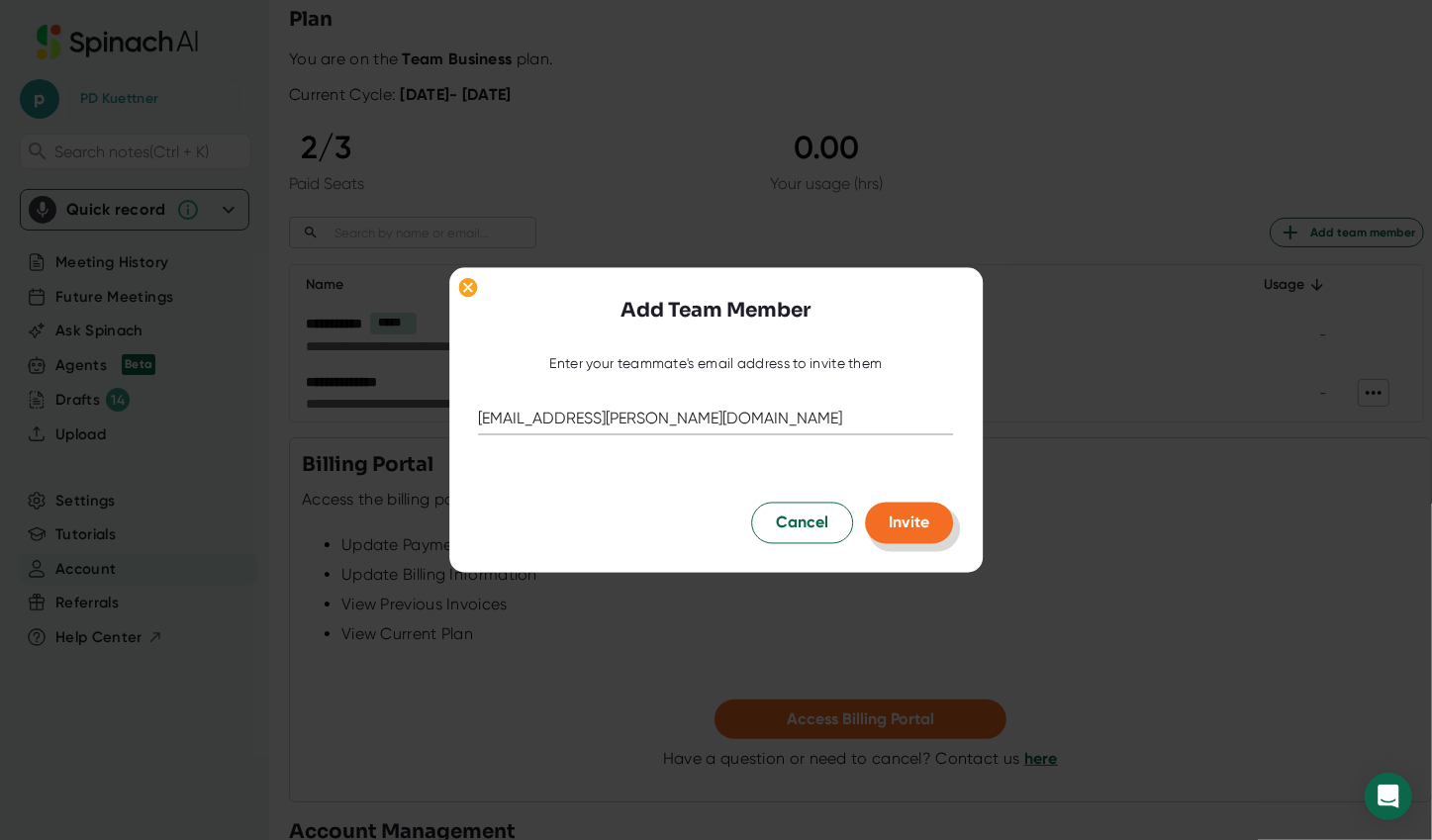click on "Invite" at bounding box center [909, 521] 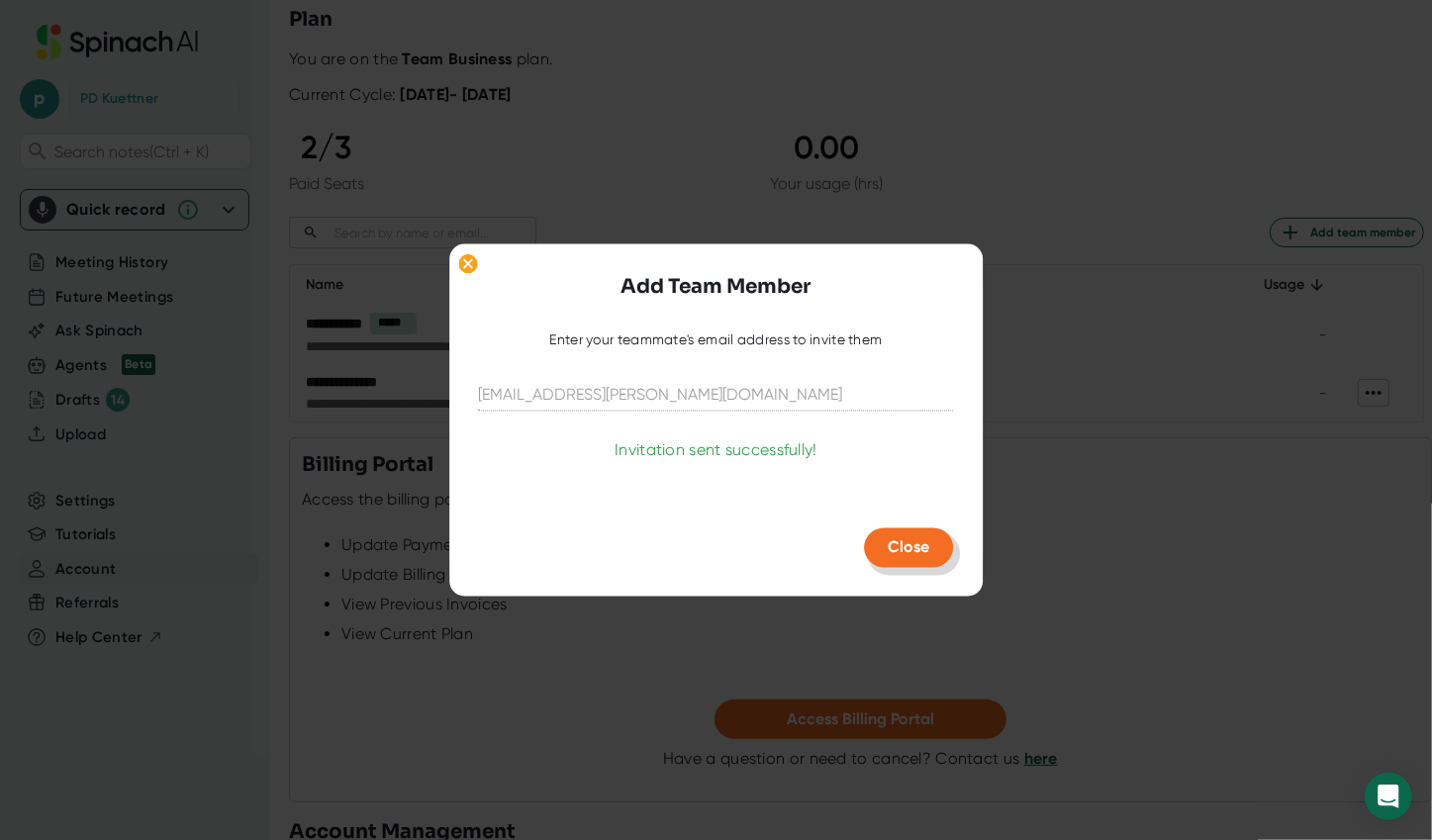 click on "Close" at bounding box center (909, 546) 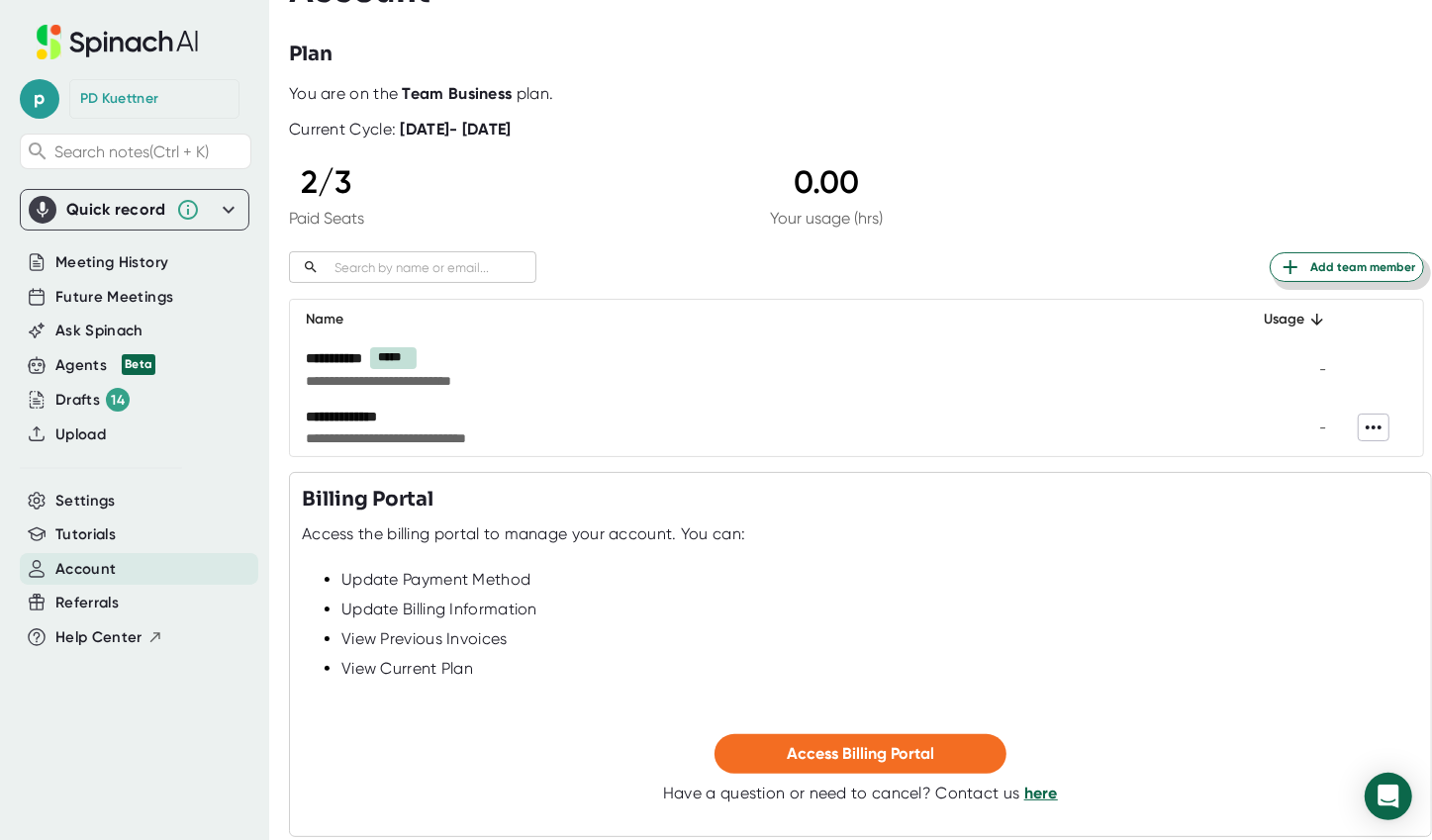 scroll, scrollTop: 0, scrollLeft: 0, axis: both 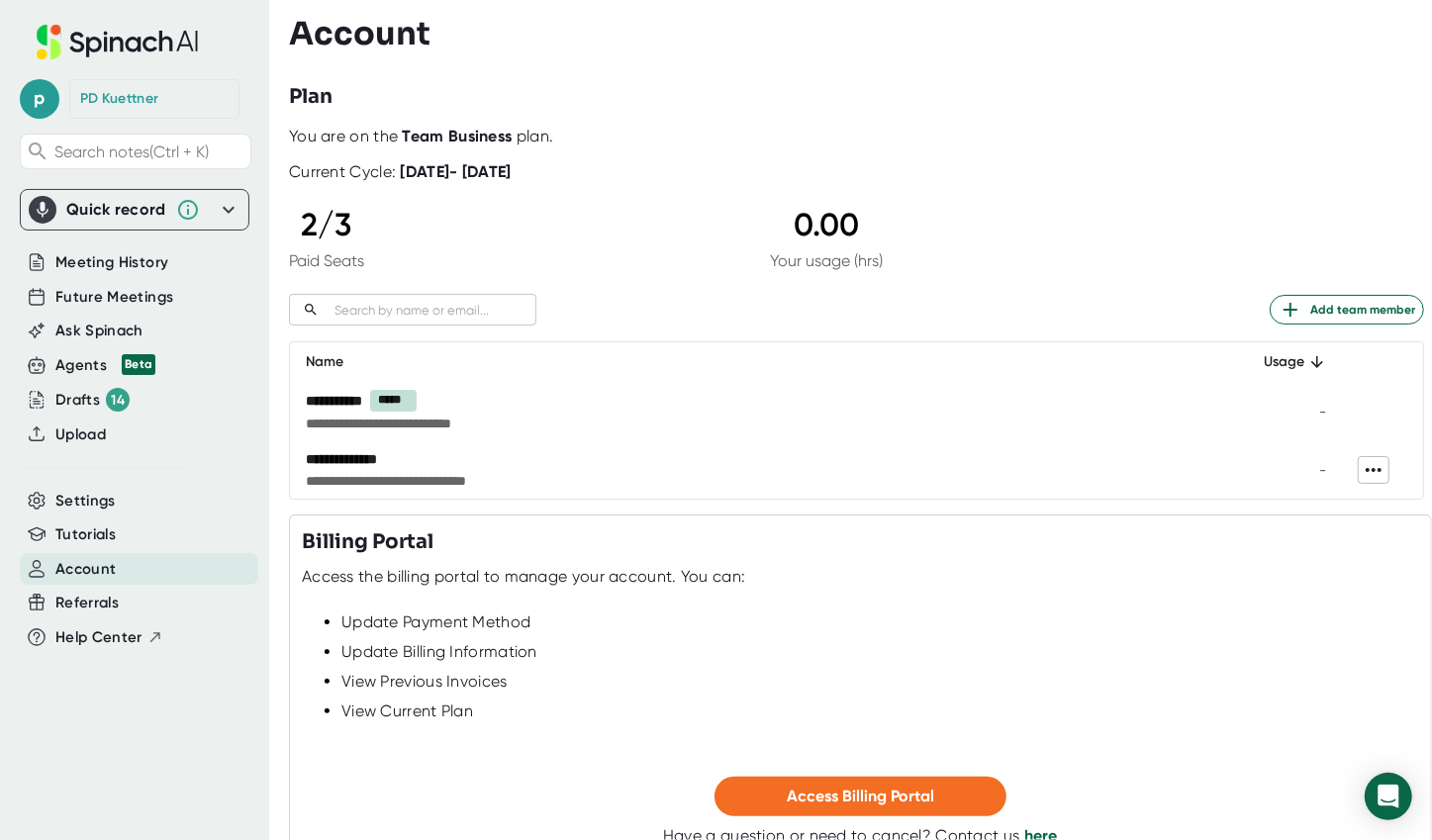 click on "**********" at bounding box center [671, 481] 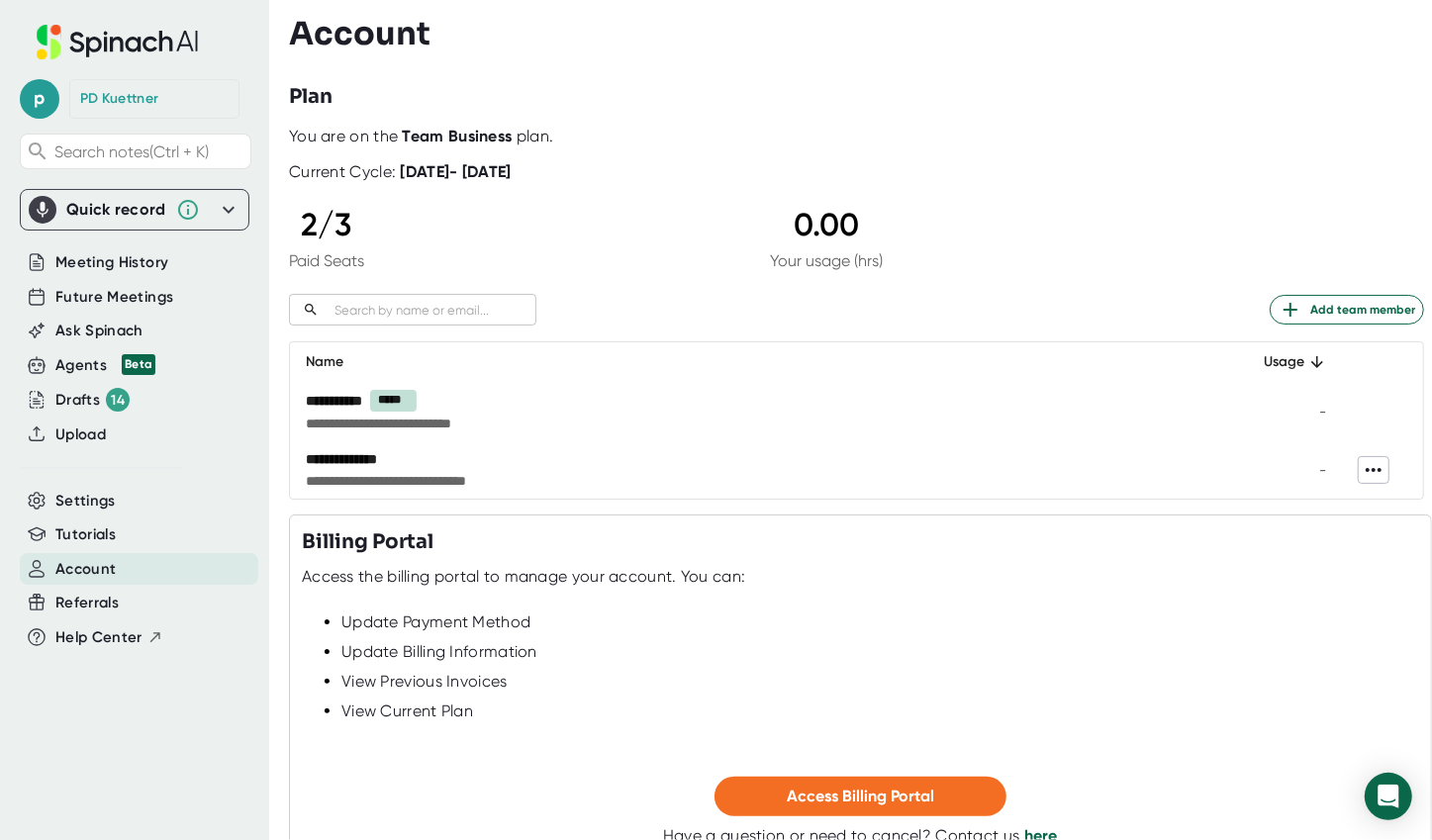 scroll, scrollTop: 0, scrollLeft: 0, axis: both 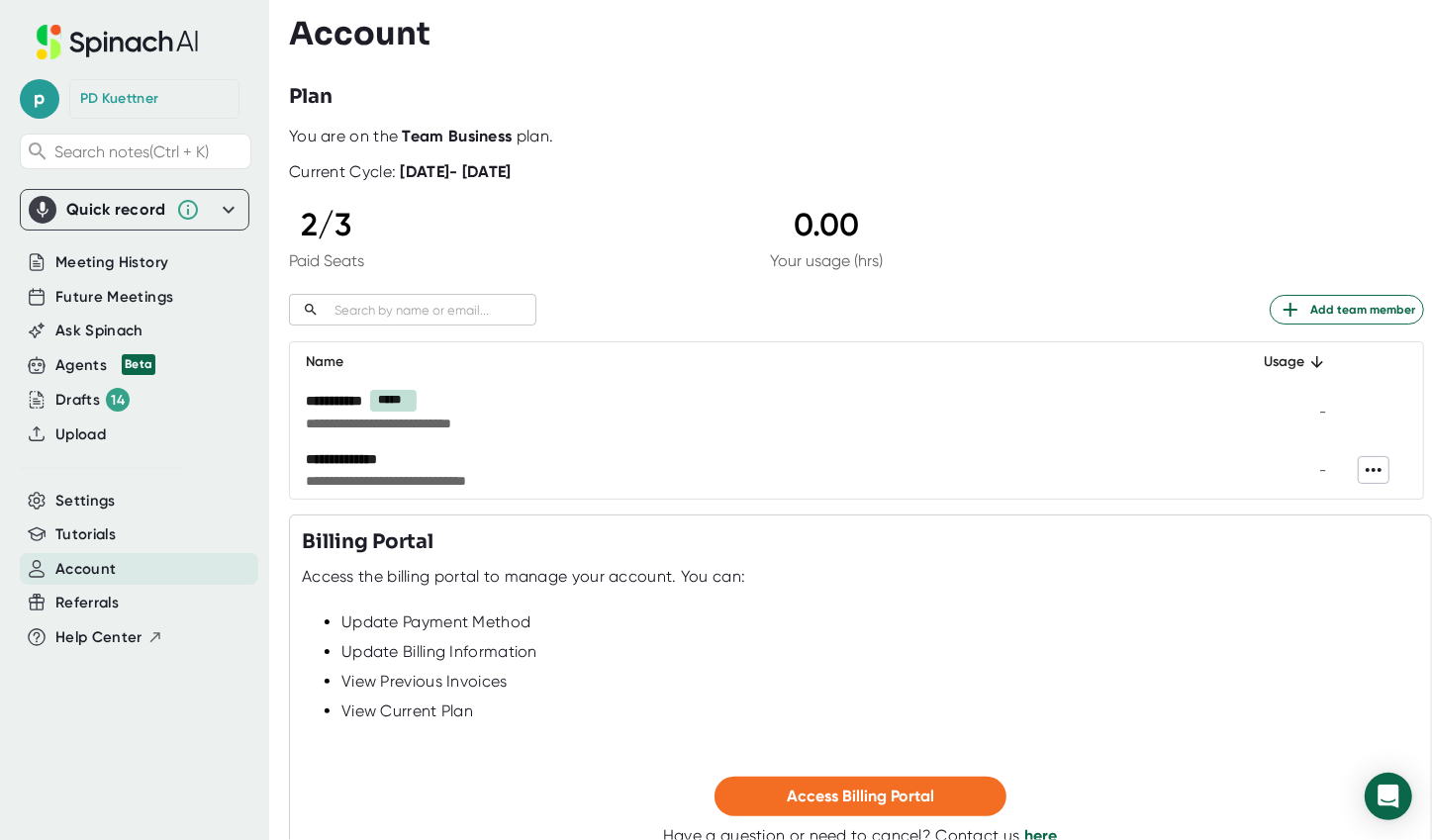 click on "-" at bounding box center [1284, 470] 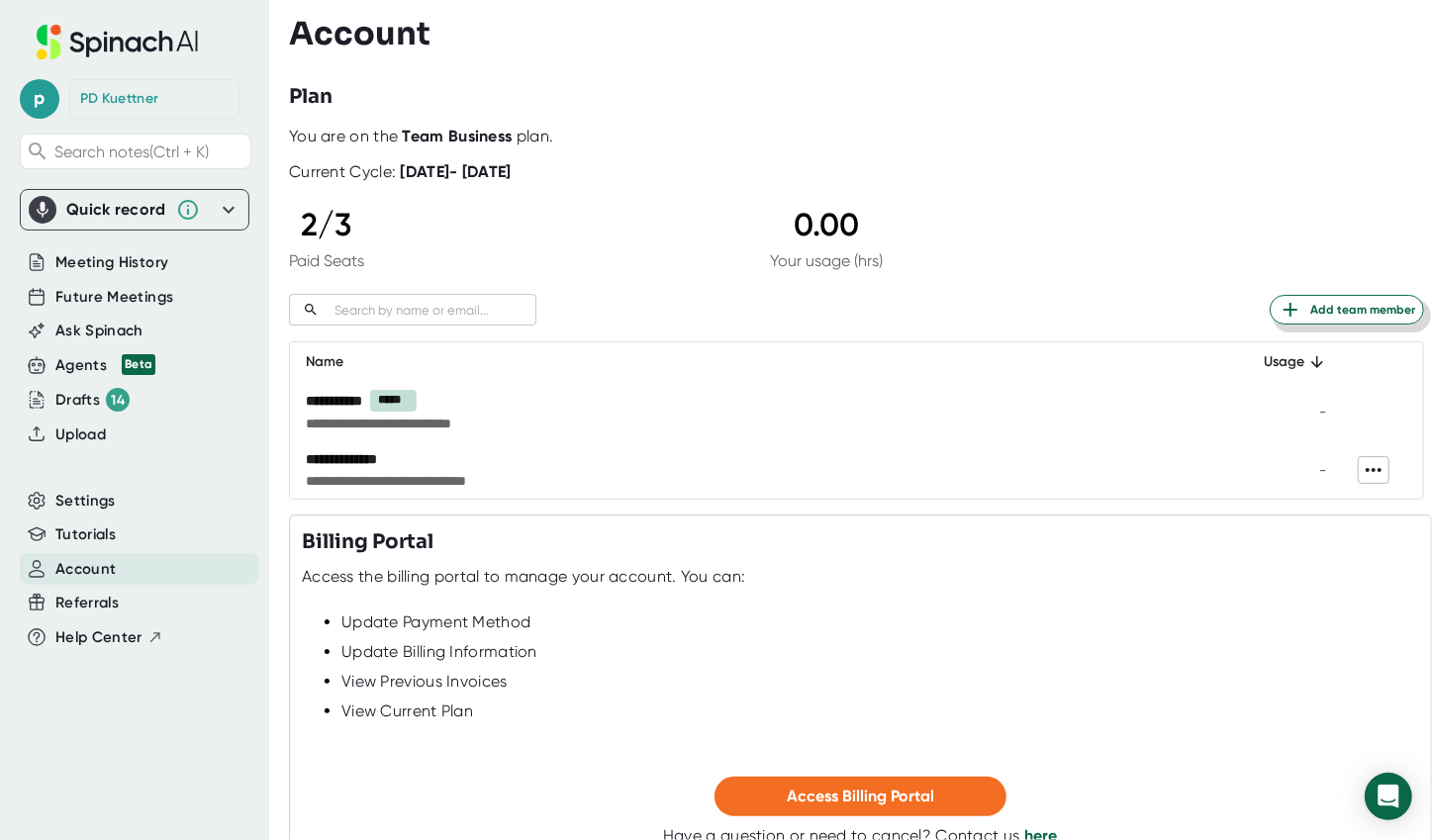 click on "Add team member" at bounding box center [1347, 310] 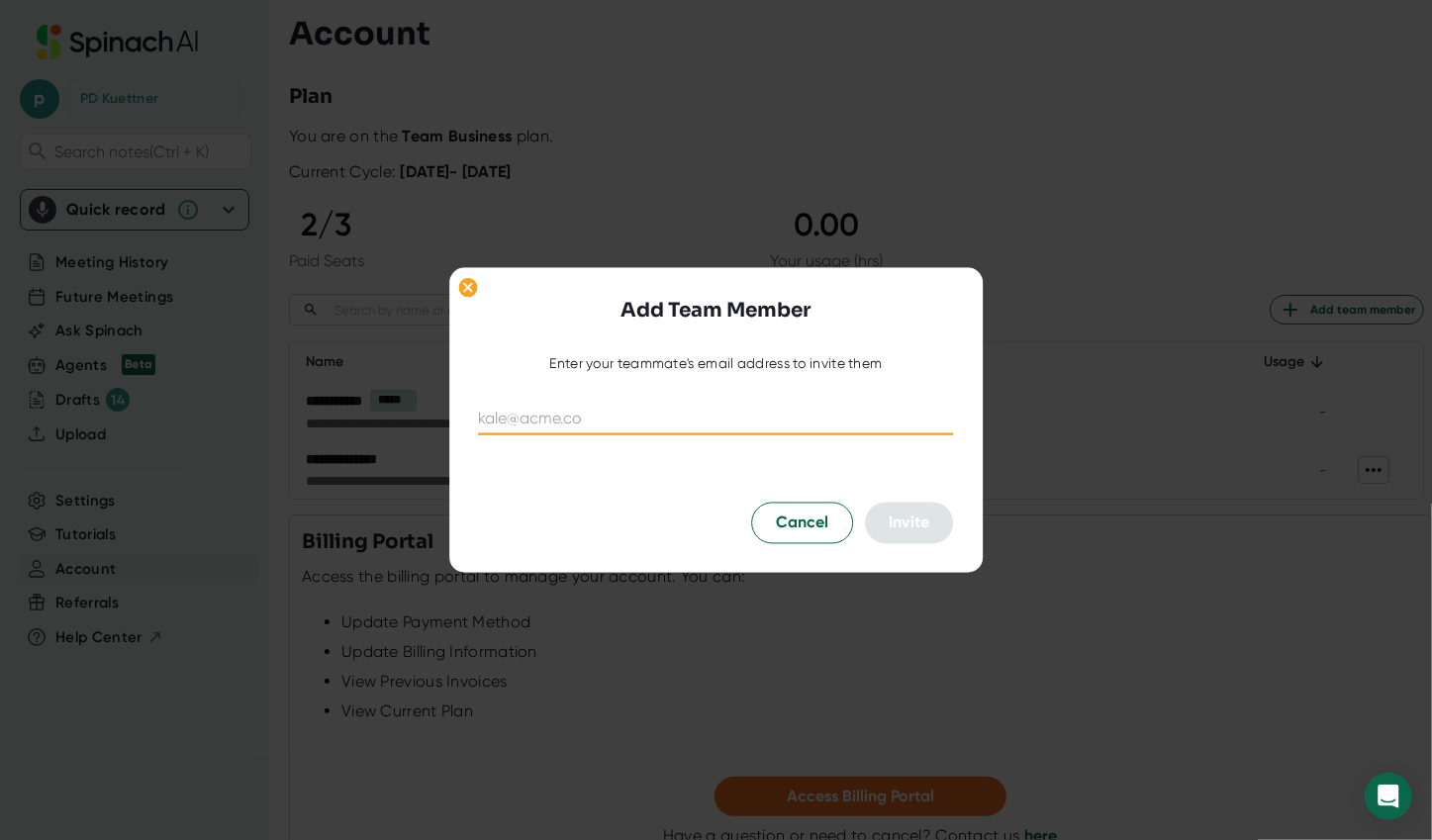 click at bounding box center (716, 419) 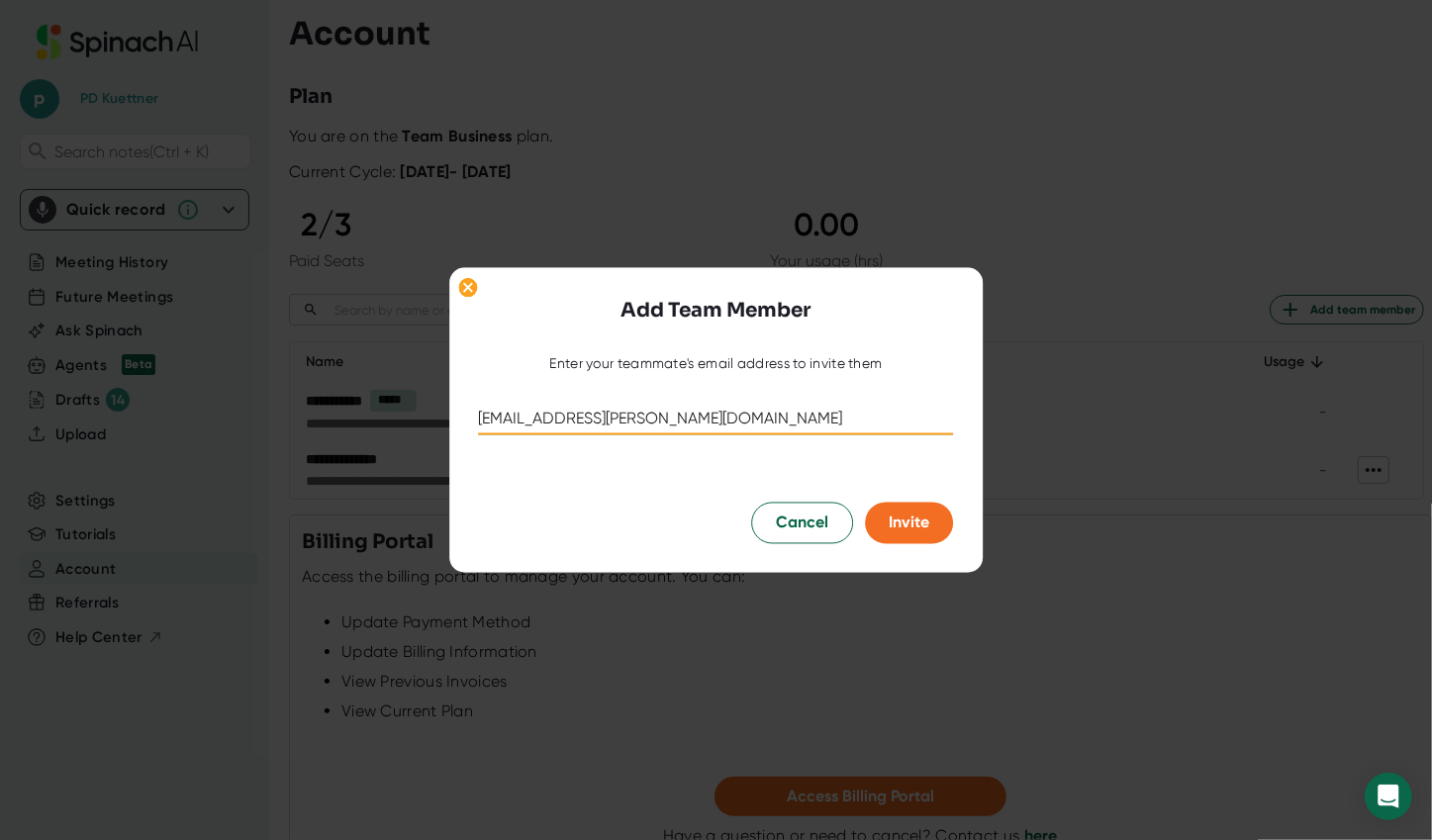 type on "[EMAIL_ADDRESS][PERSON_NAME][DOMAIN_NAME]" 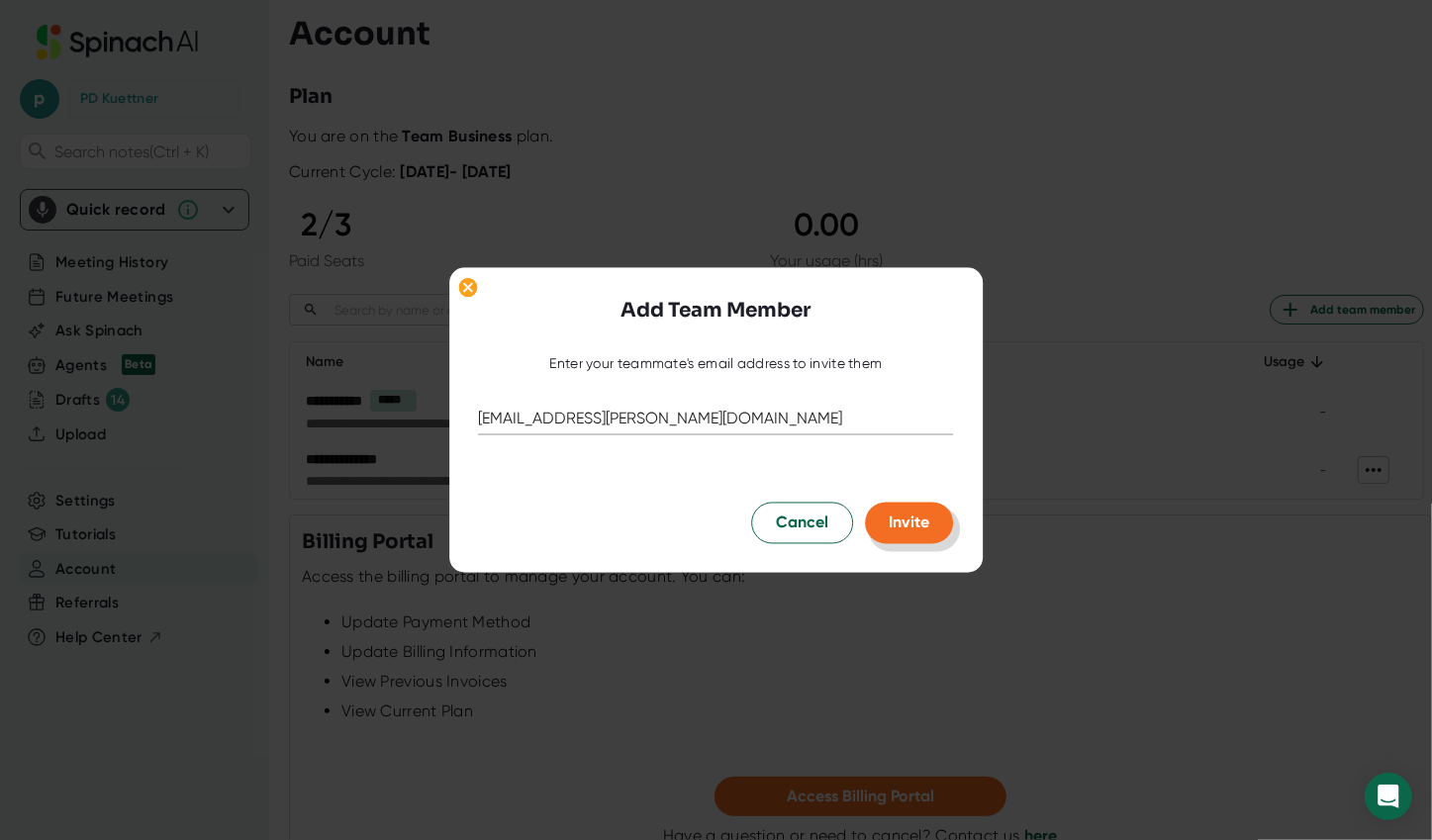 click on "Invite" at bounding box center (909, 521) 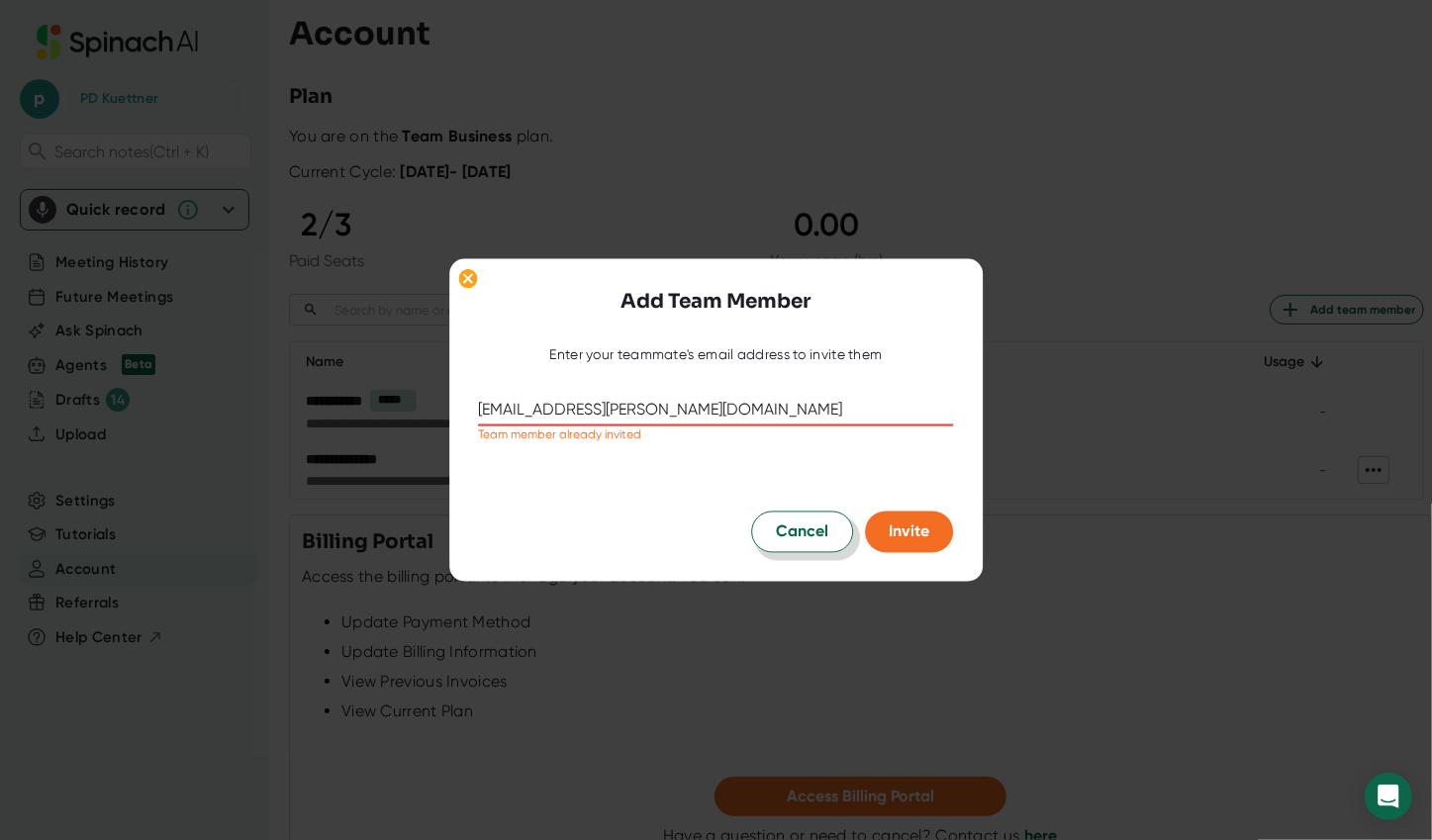 click on "Cancel" at bounding box center [803, 531] 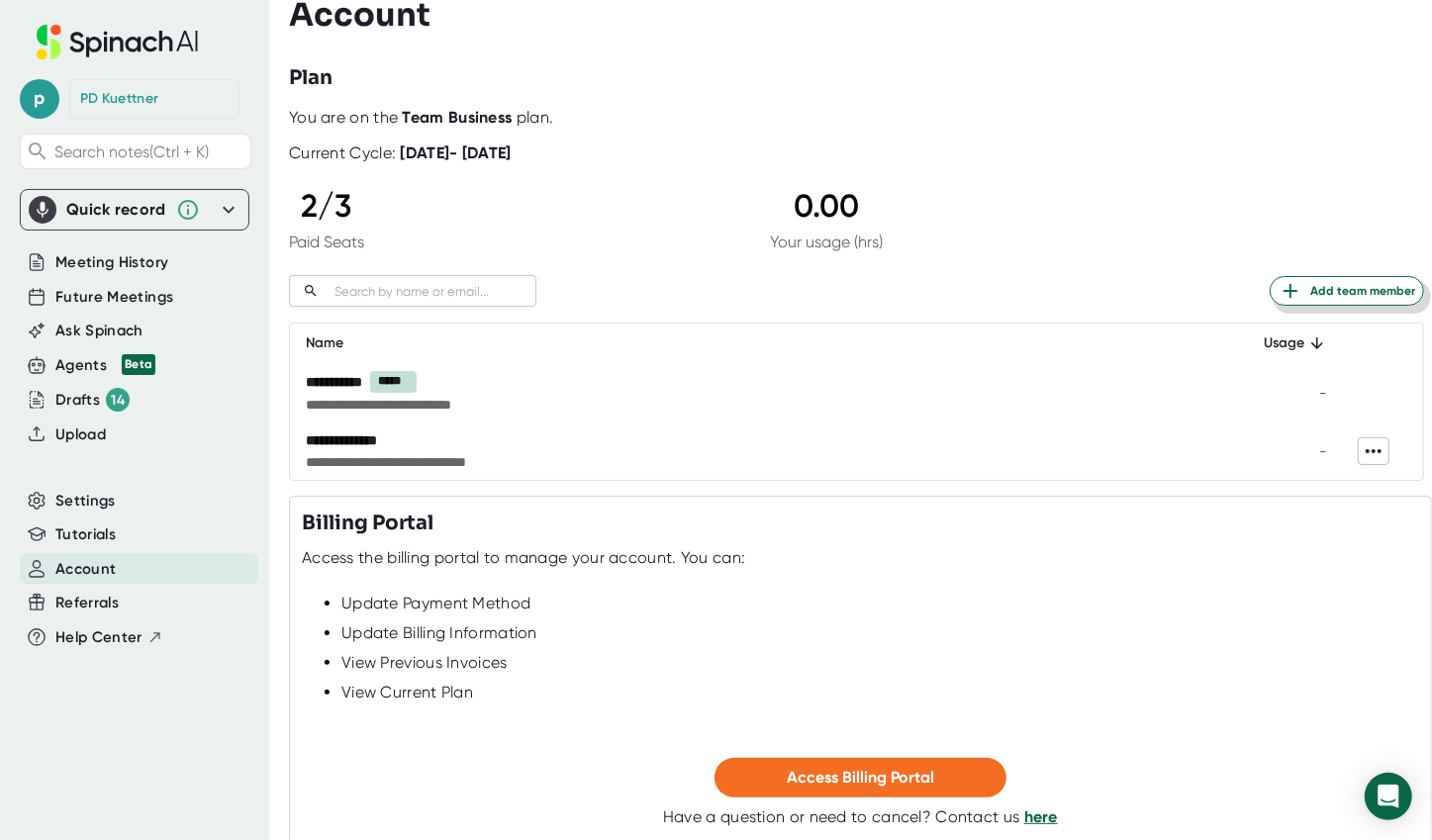 scroll, scrollTop: 0, scrollLeft: 0, axis: both 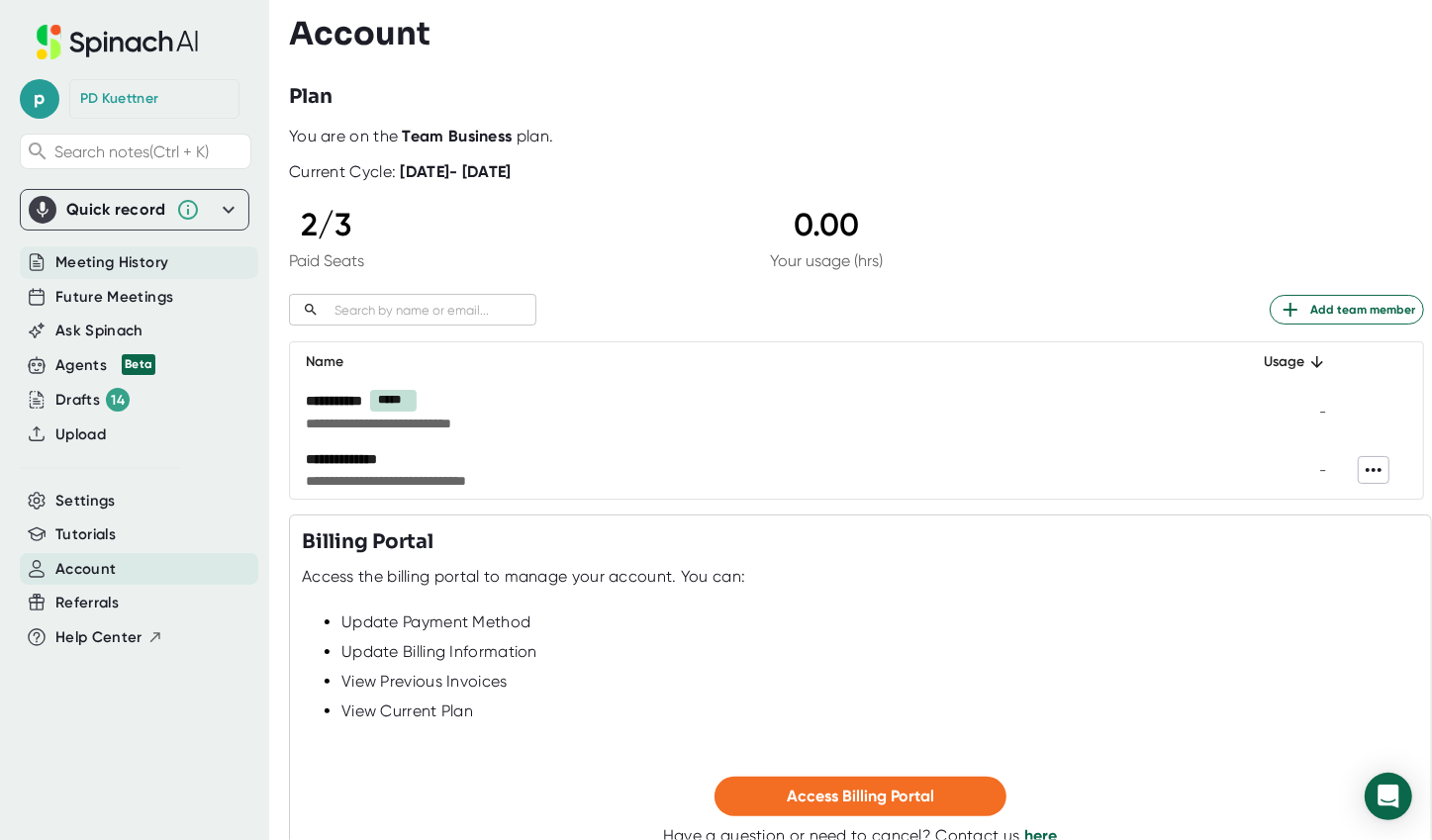 click on "Meeting History" at bounding box center (112, 262) 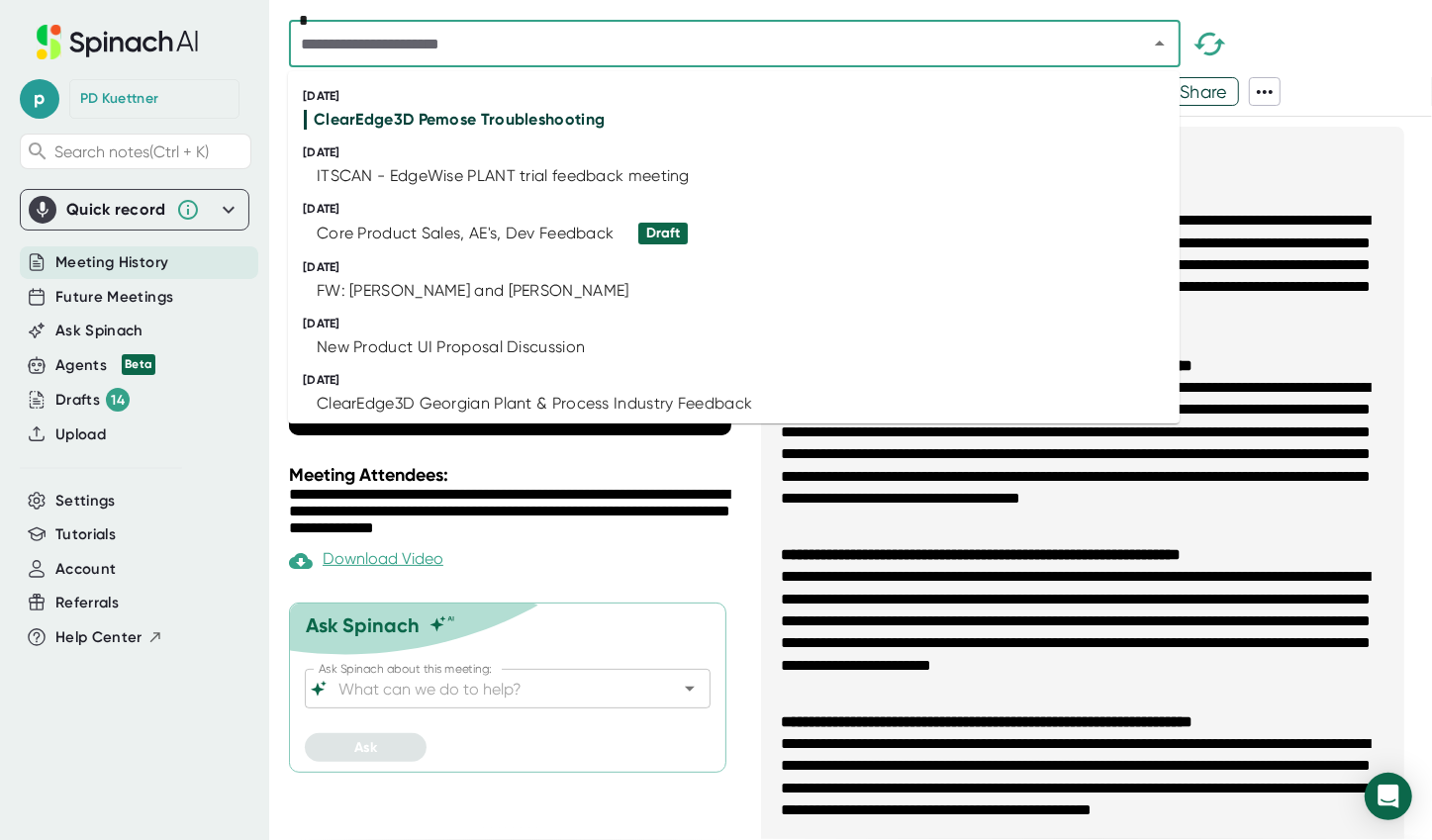 click at bounding box center [706, 44] 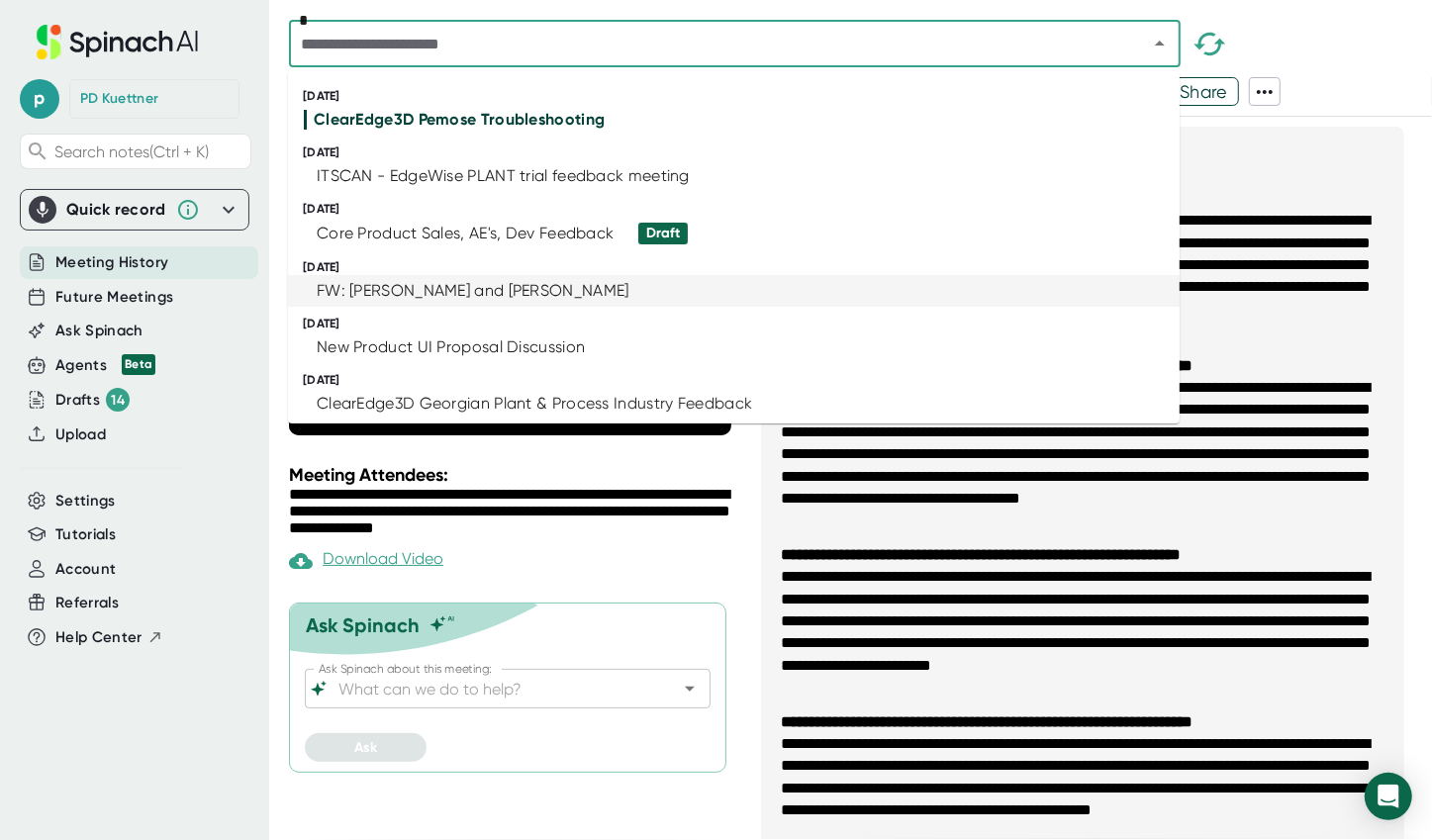 click on "FW: [PERSON_NAME] and [PERSON_NAME]" at bounding box center (473, 291) 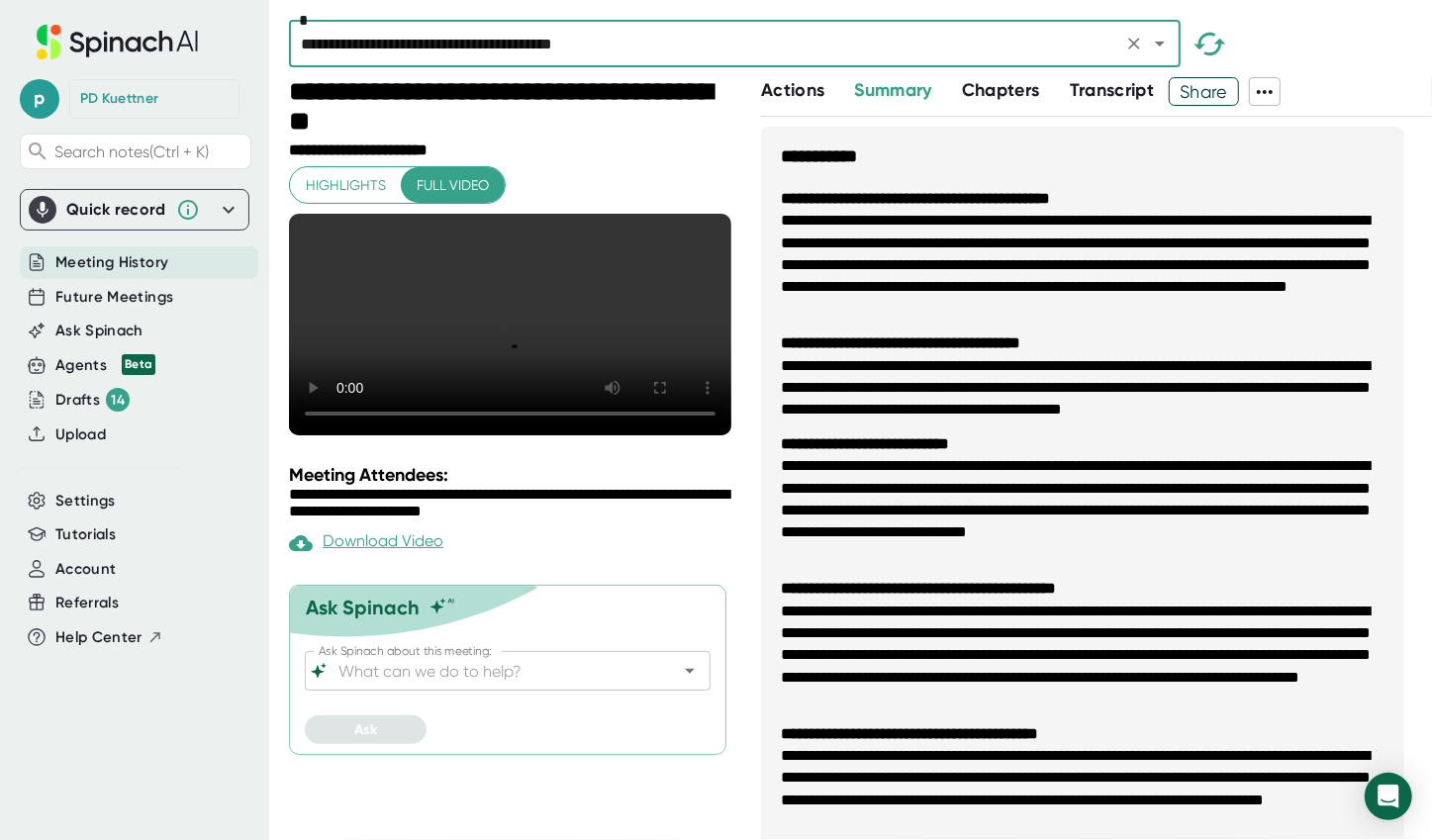 click on "**********" at bounding box center (706, 44) 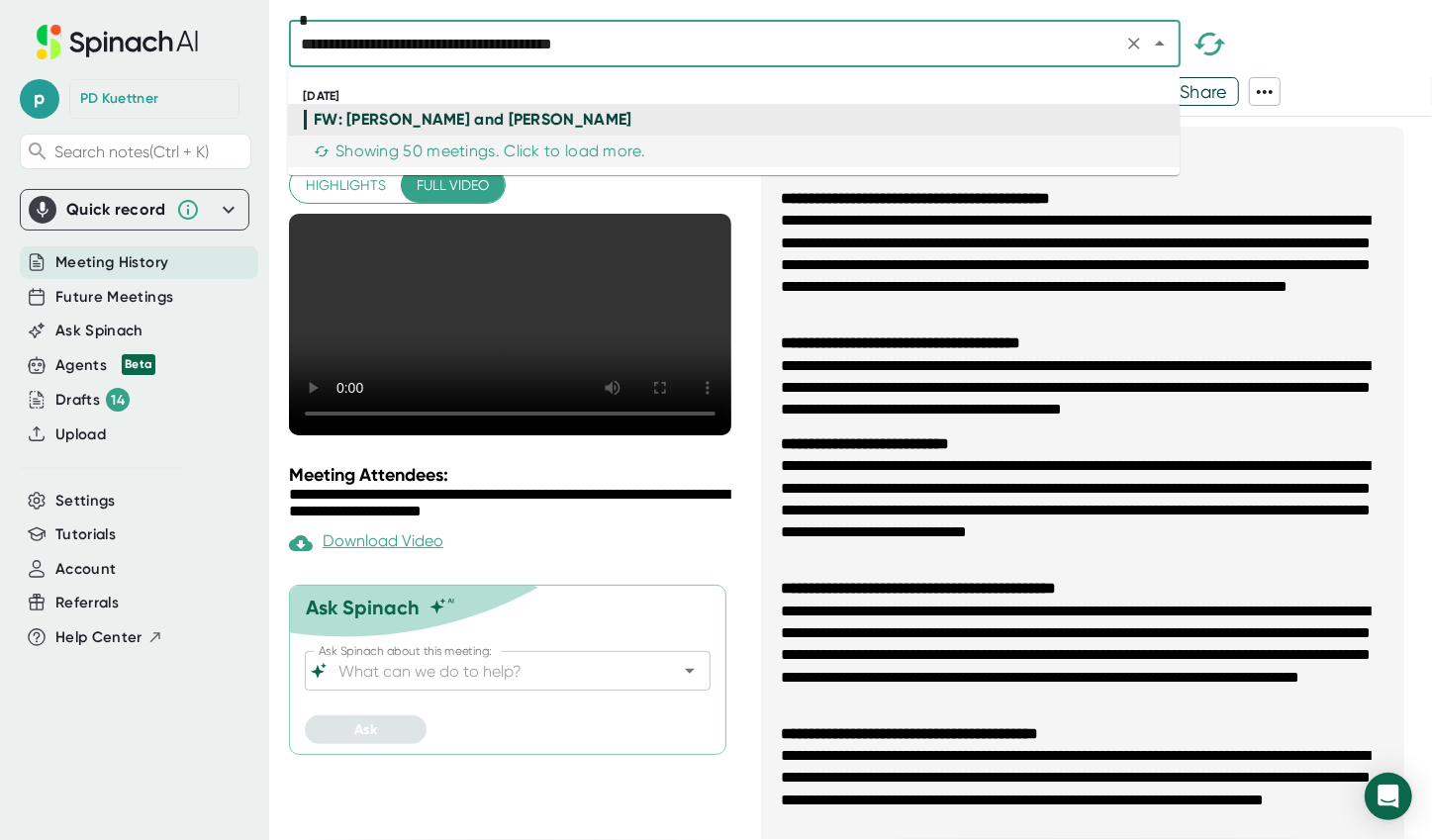 click on "Showing 50 meetings. Click to load more." at bounding box center [479, 151] 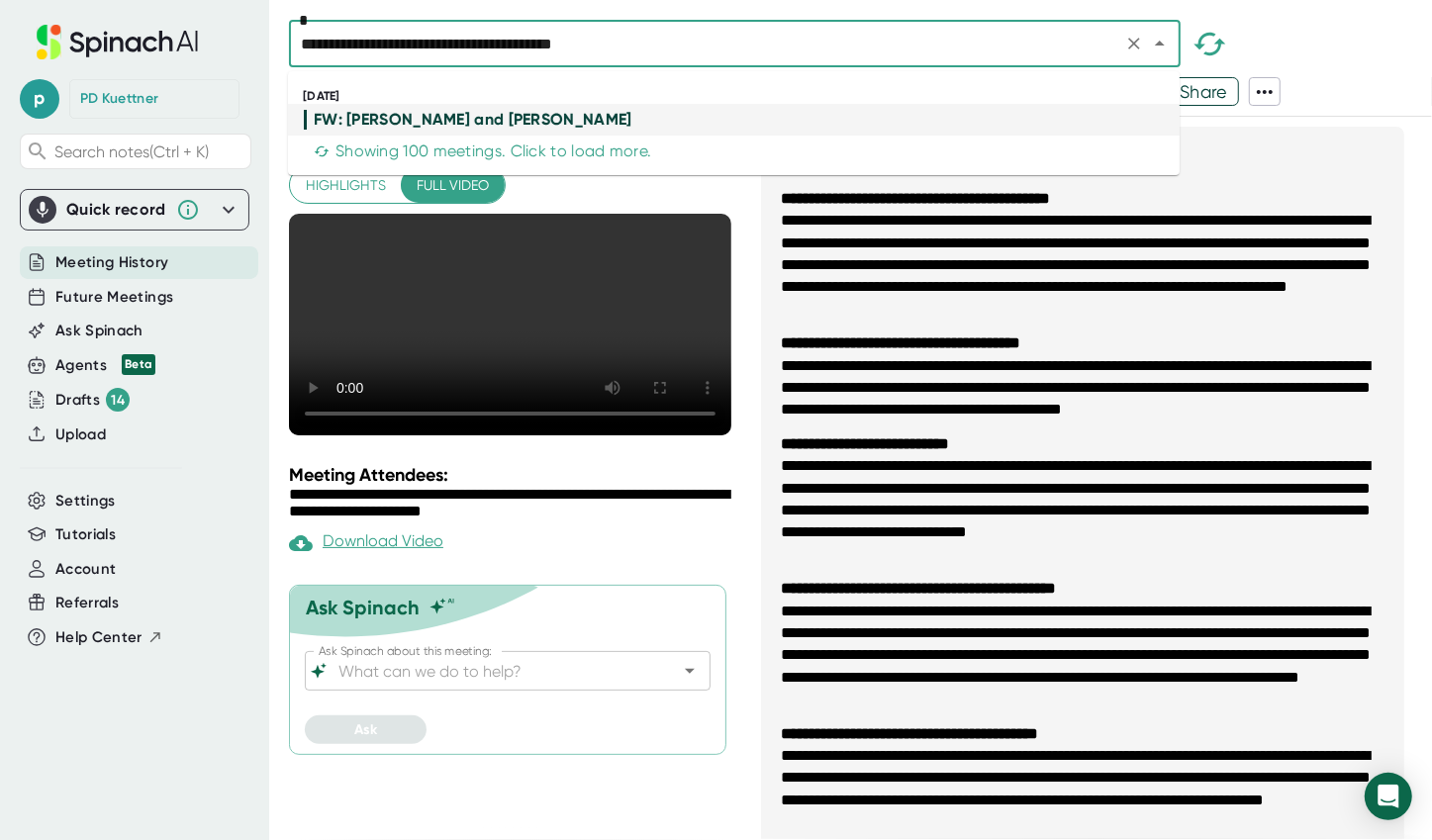click on "**********" at bounding box center (706, 44) 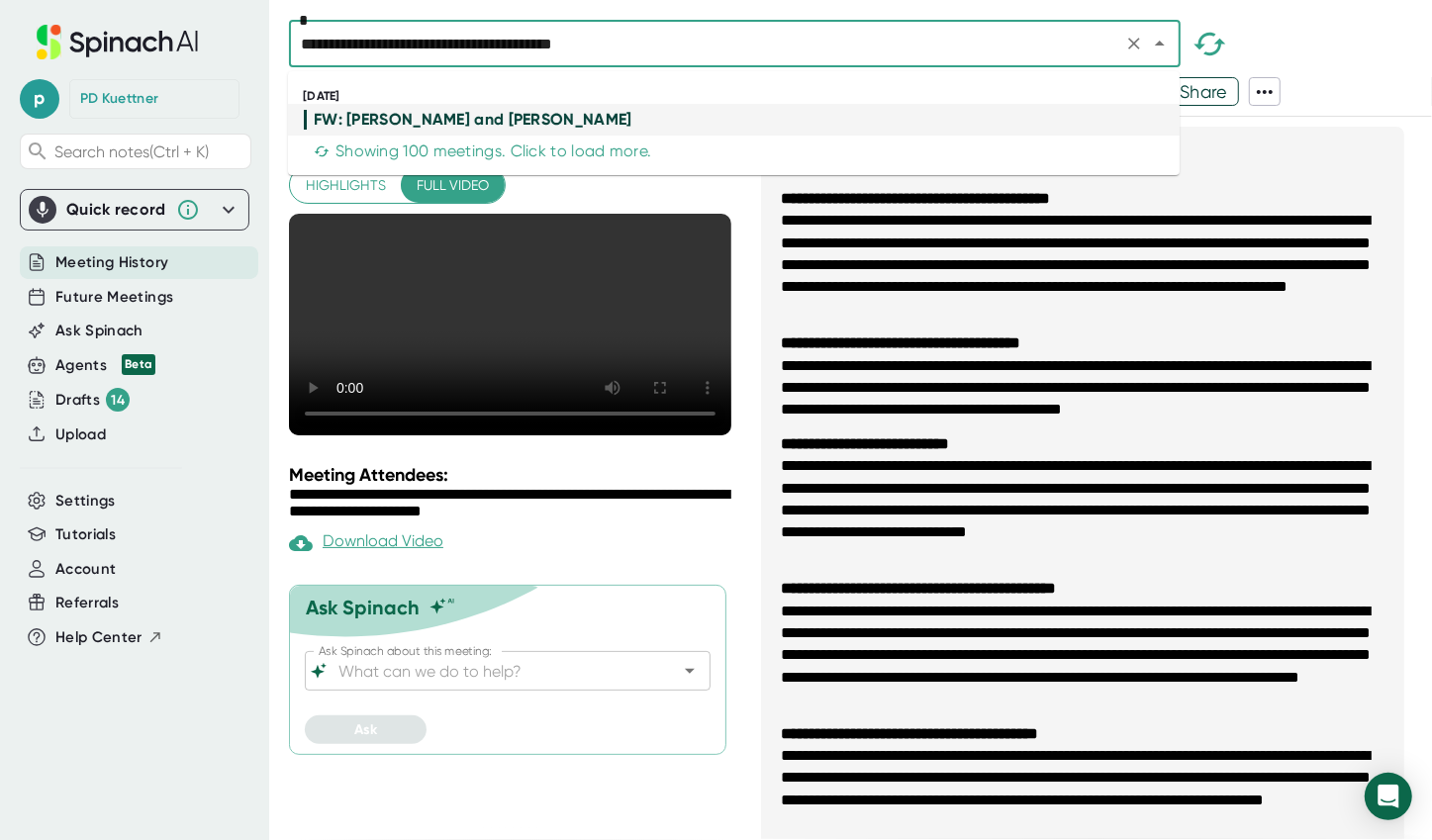 drag, startPoint x: 1058, startPoint y: 42, endPoint x: 90, endPoint y: 40, distance: 968.0021 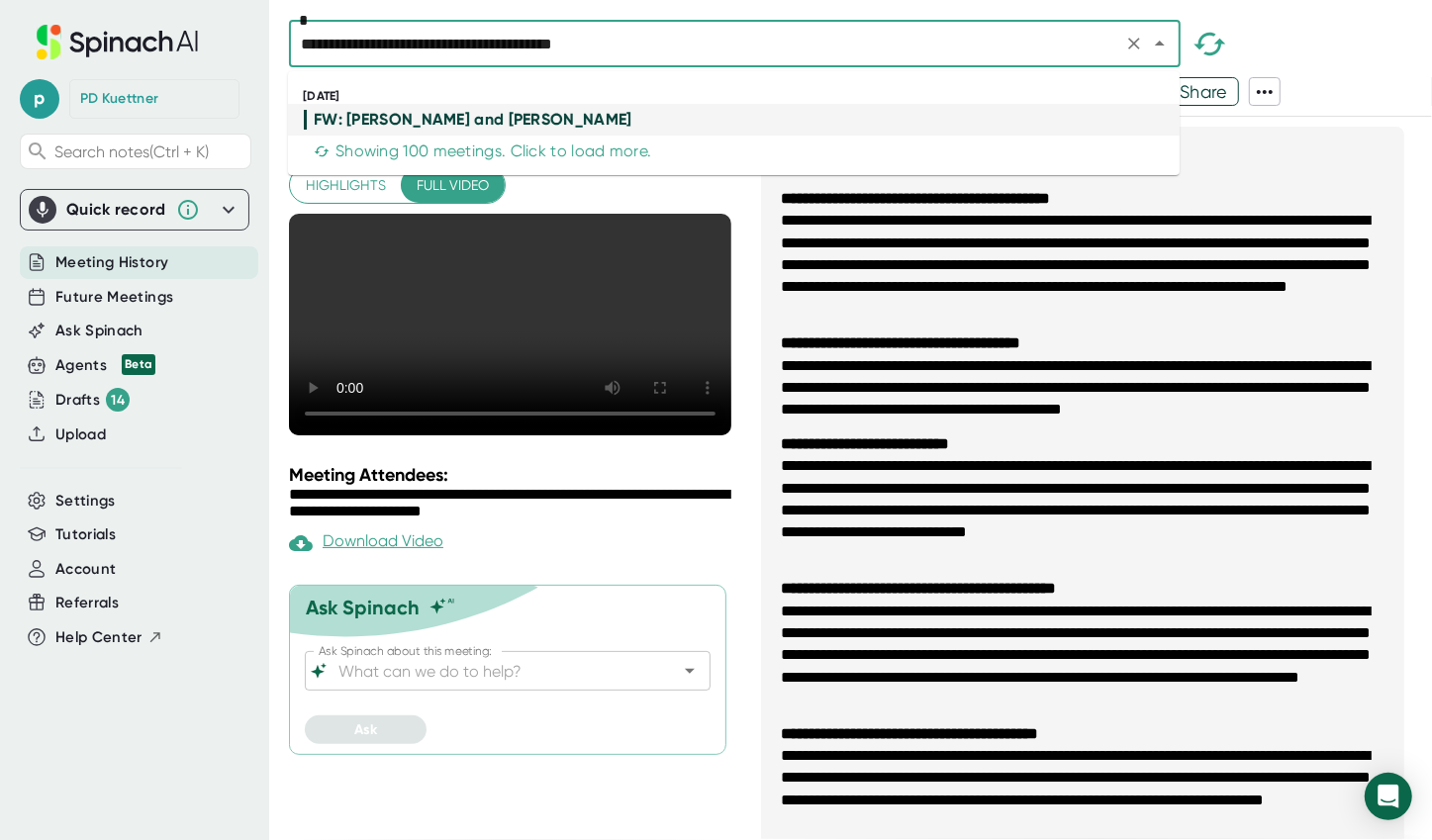 click on "**********" at bounding box center [716, 420] 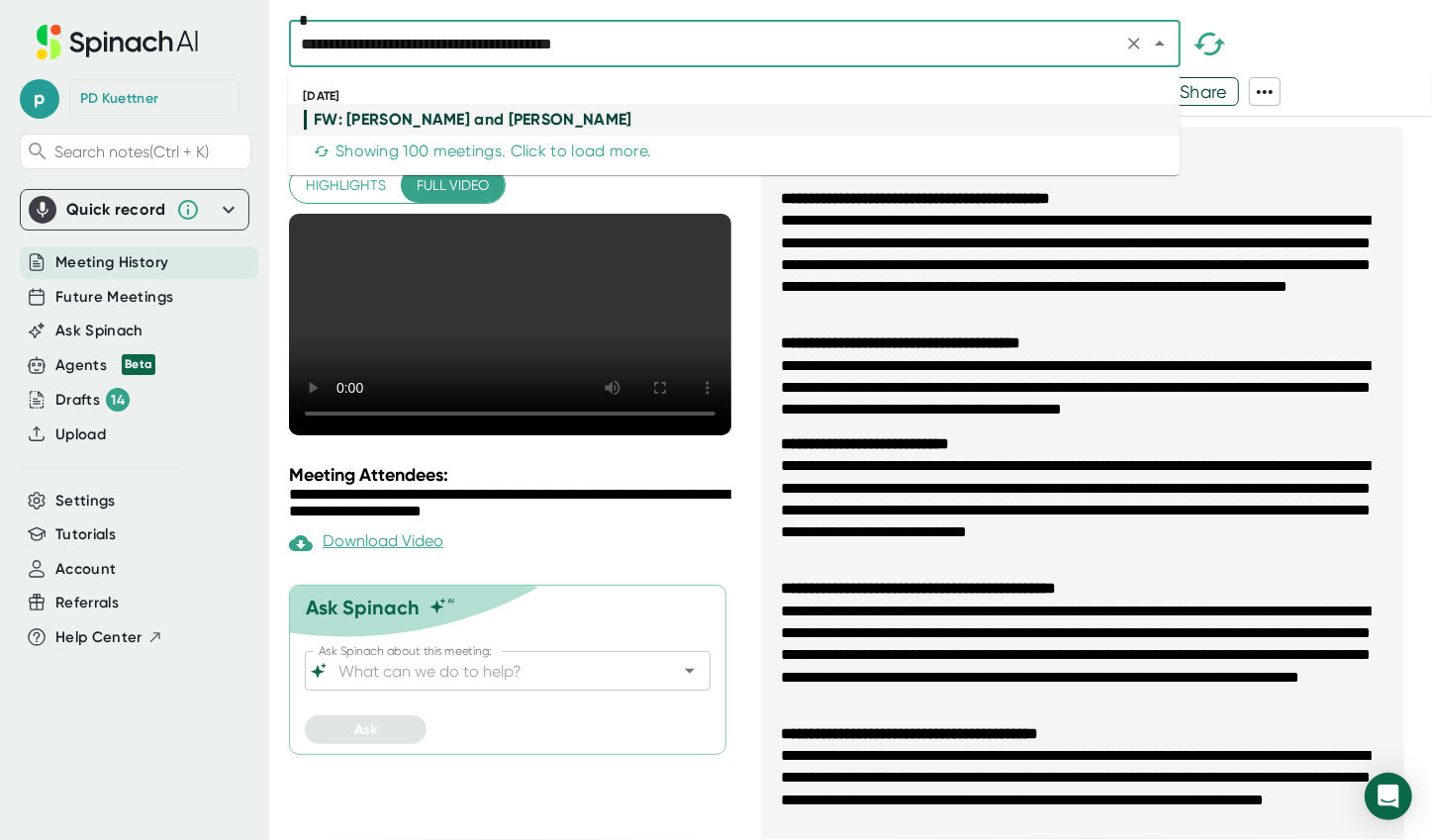 click 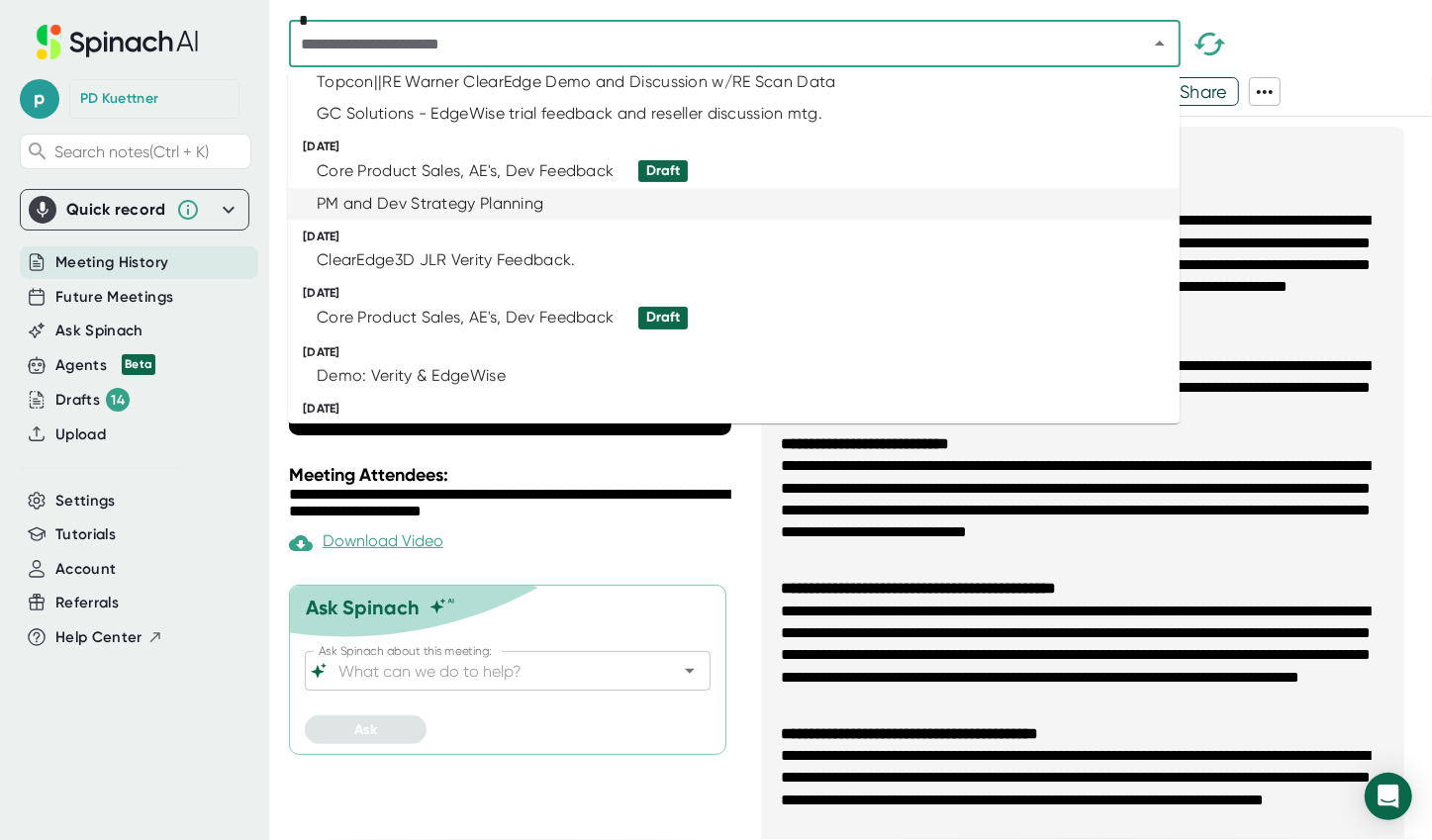 scroll, scrollTop: 381, scrollLeft: 0, axis: vertical 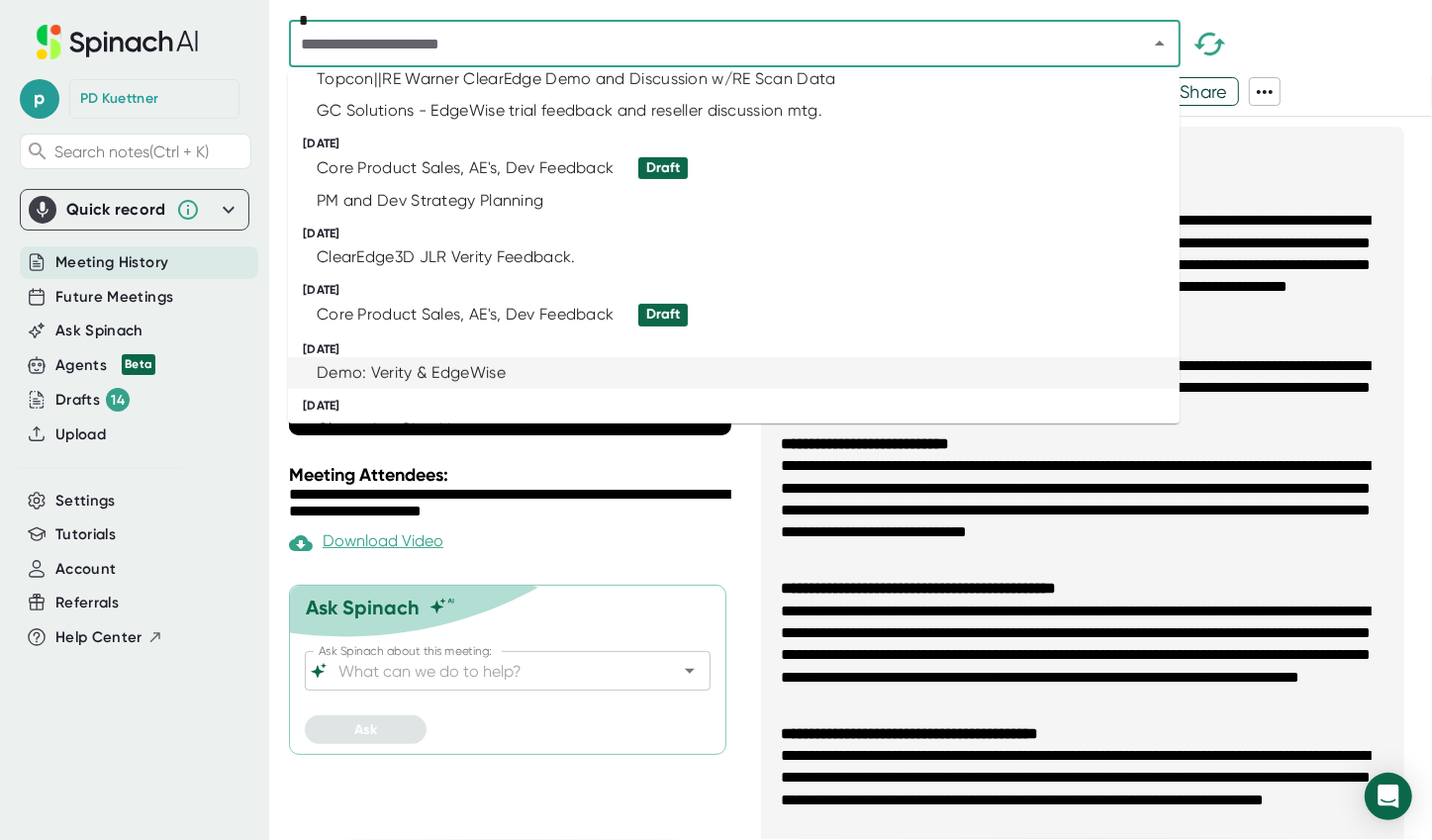 click on "Demo: Verity & EdgeWise" at bounding box center (411, 373) 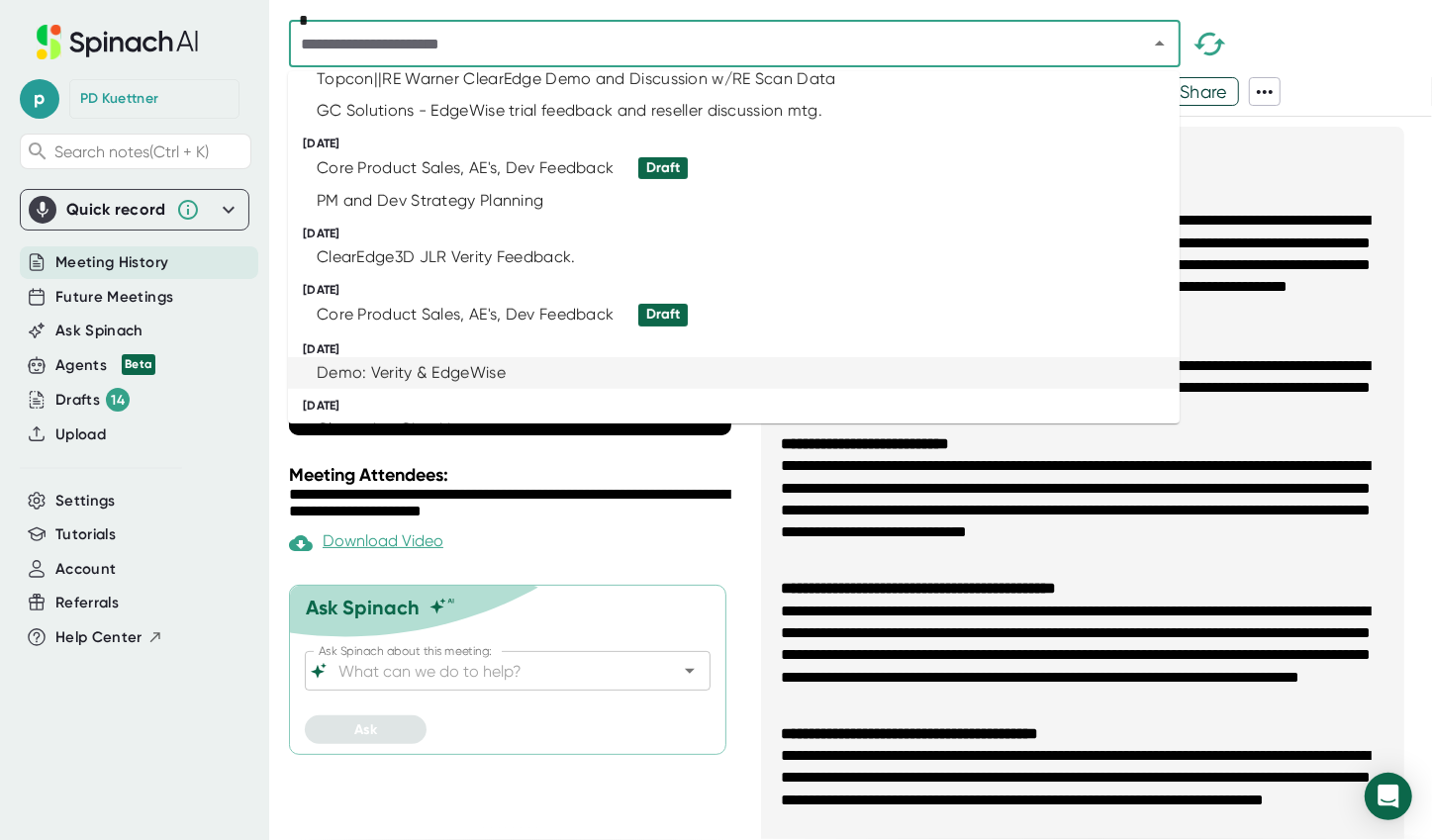 type on "**********" 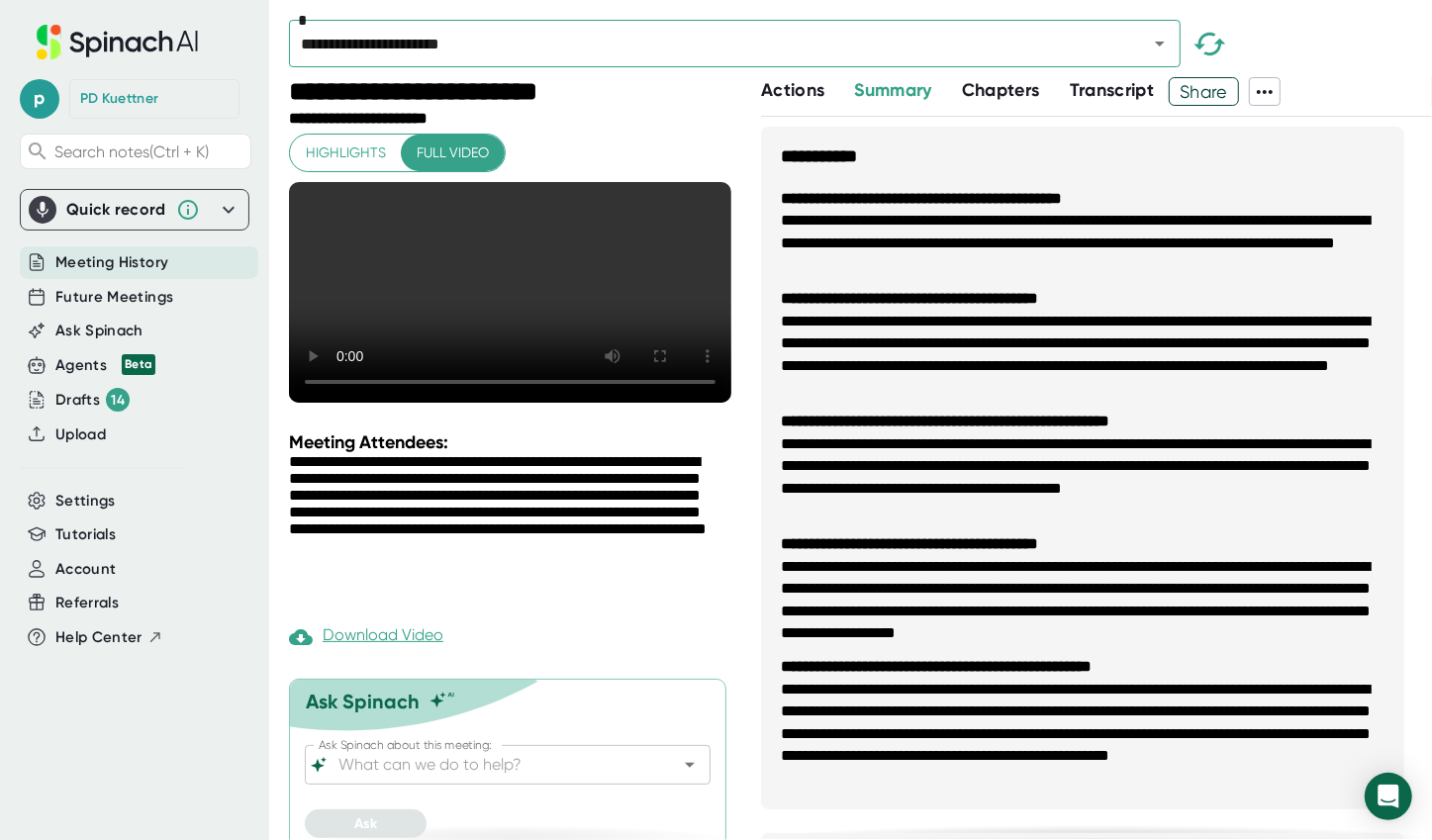 click on "p [PERSON_NAME] Search notes  (Ctrl + K) Quick record Include tab audio Start Recording Meeting History Future Meetings Ask Spinach Agents   Beta Drafts   14 Upload Settings Tutorials Account Referrals Help Center" at bounding box center (135, 408) 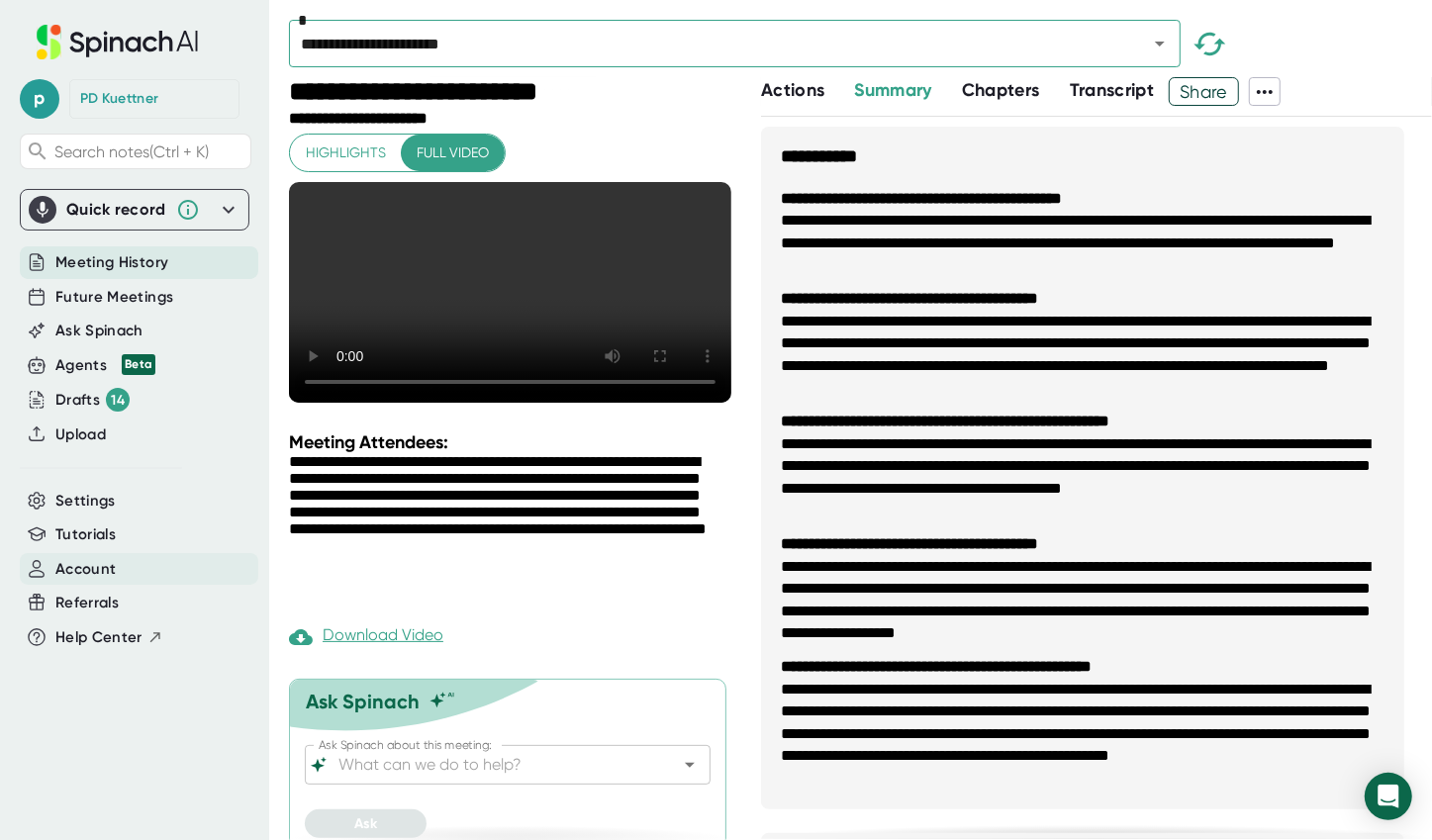 click on "Account" at bounding box center [139, 569] 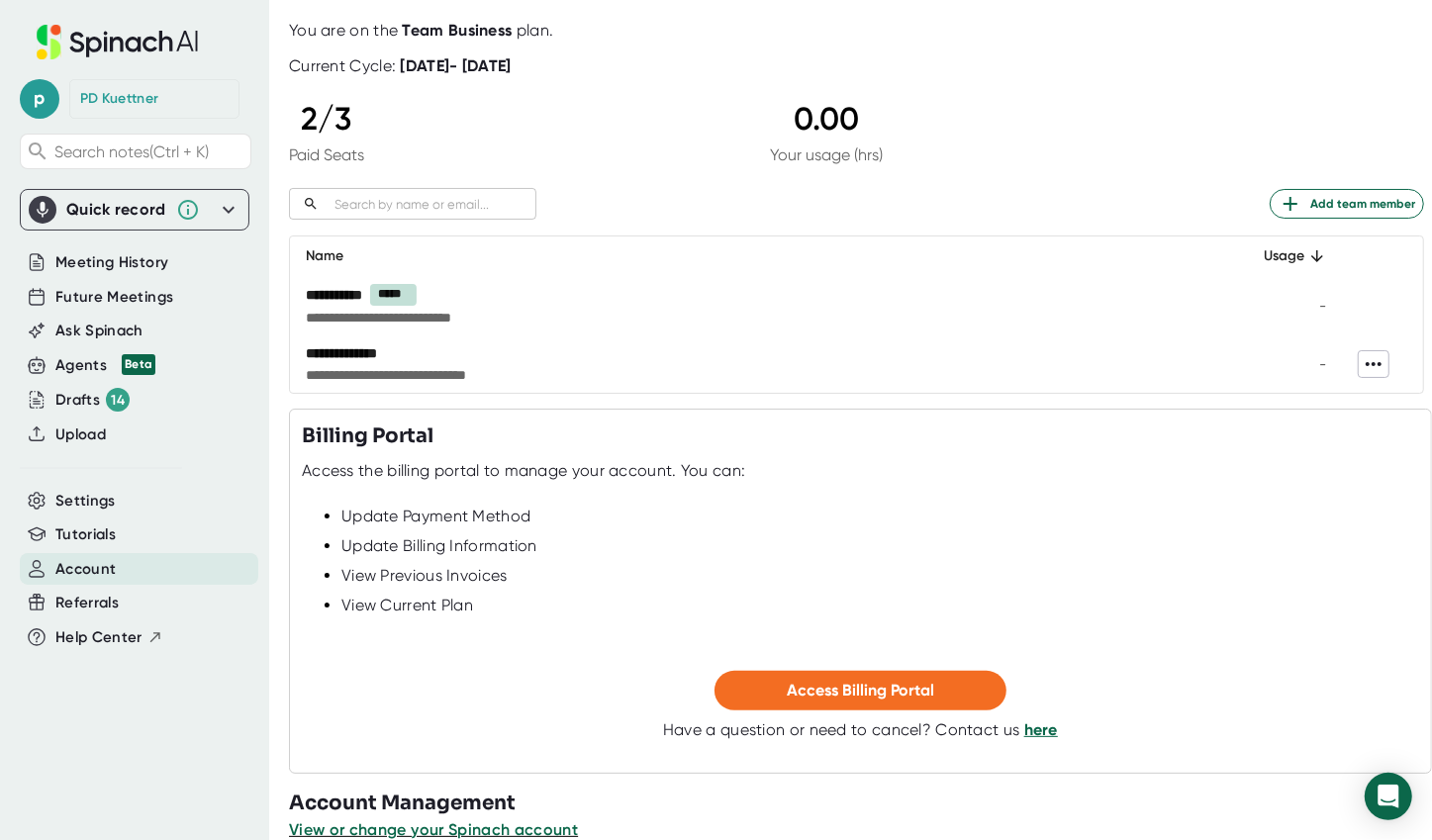 scroll, scrollTop: 135, scrollLeft: 0, axis: vertical 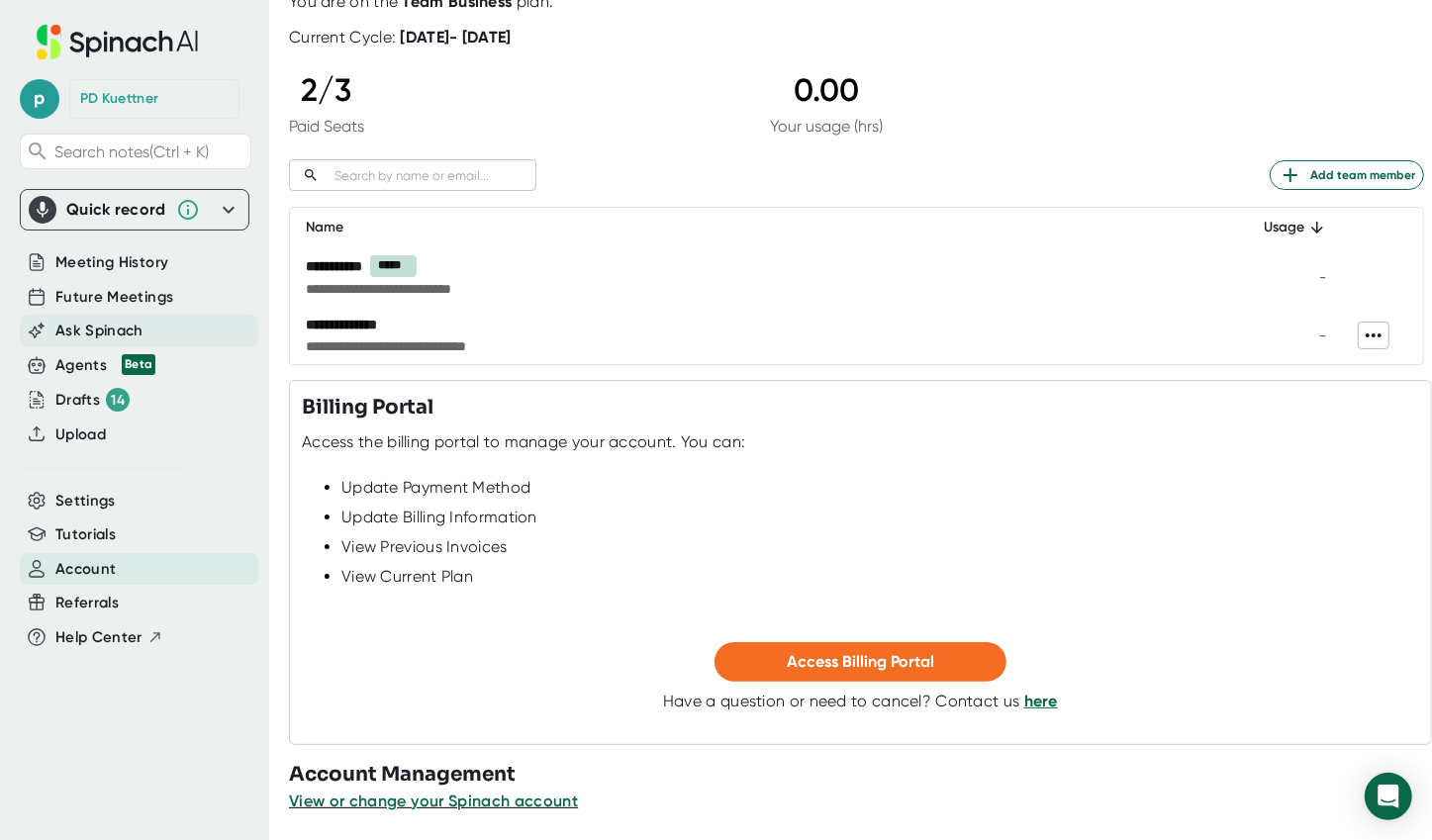 click on "Ask Spinach" at bounding box center [99, 330] 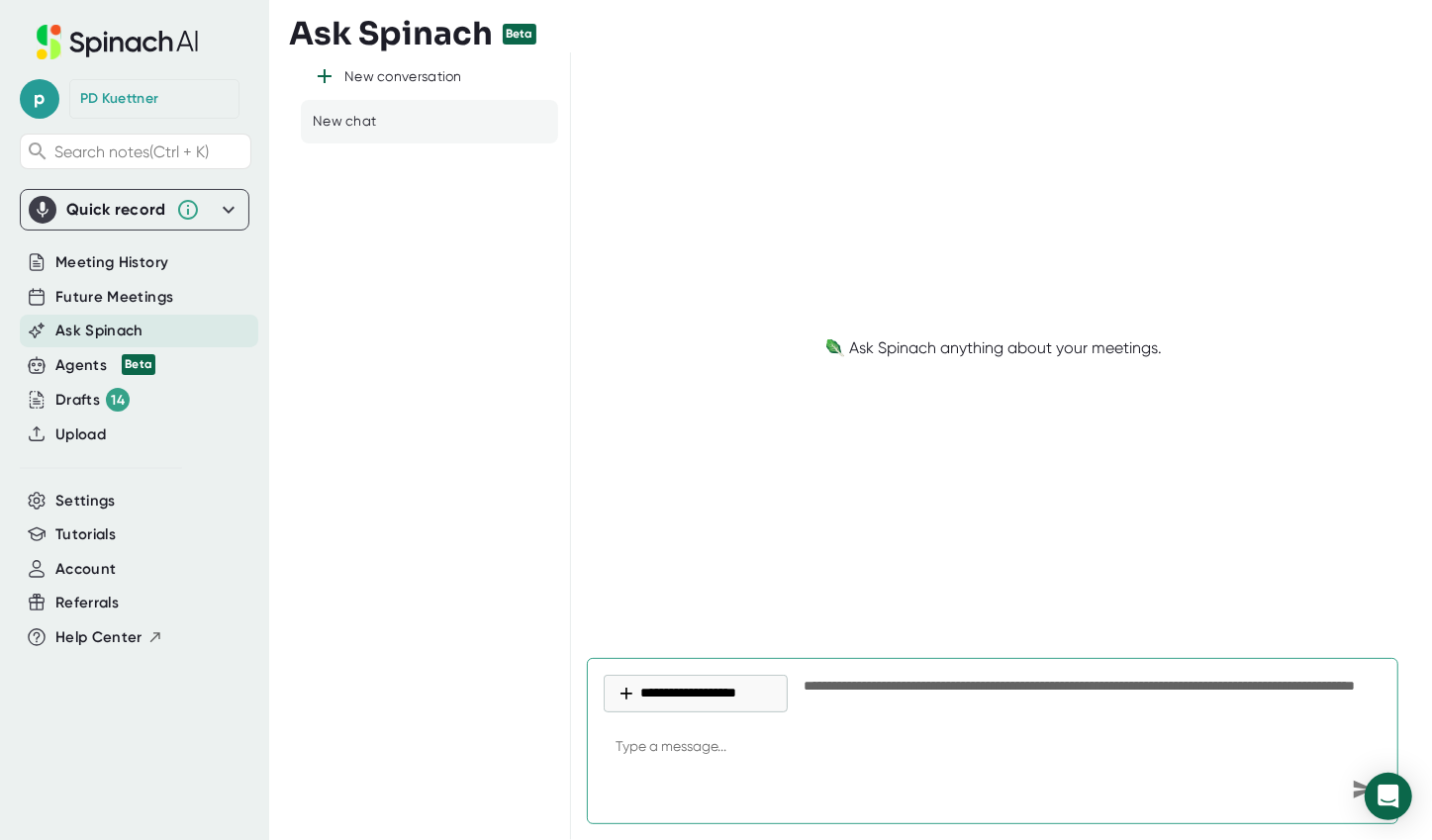 click on "**********" at bounding box center (696, 694) 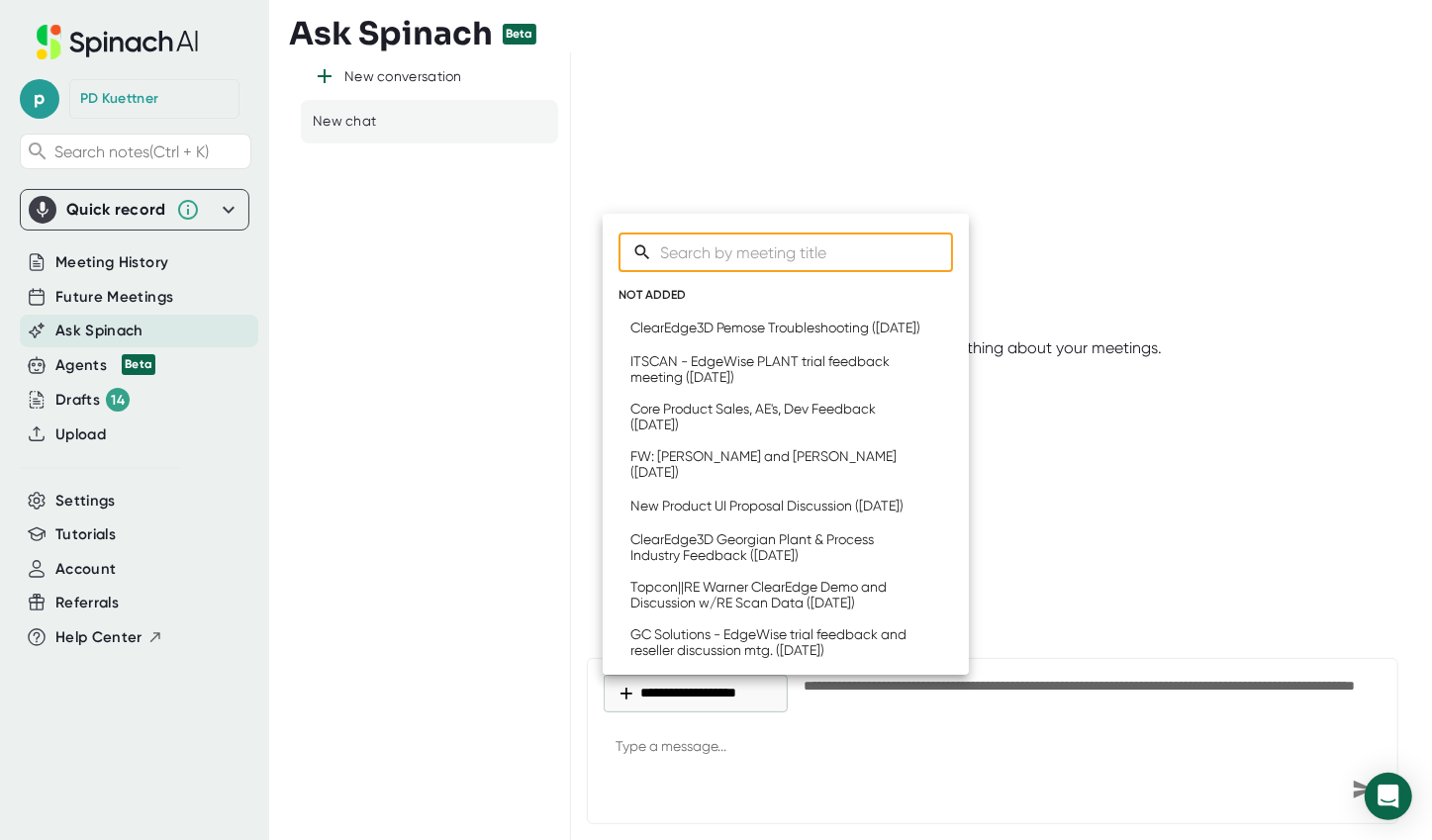 click 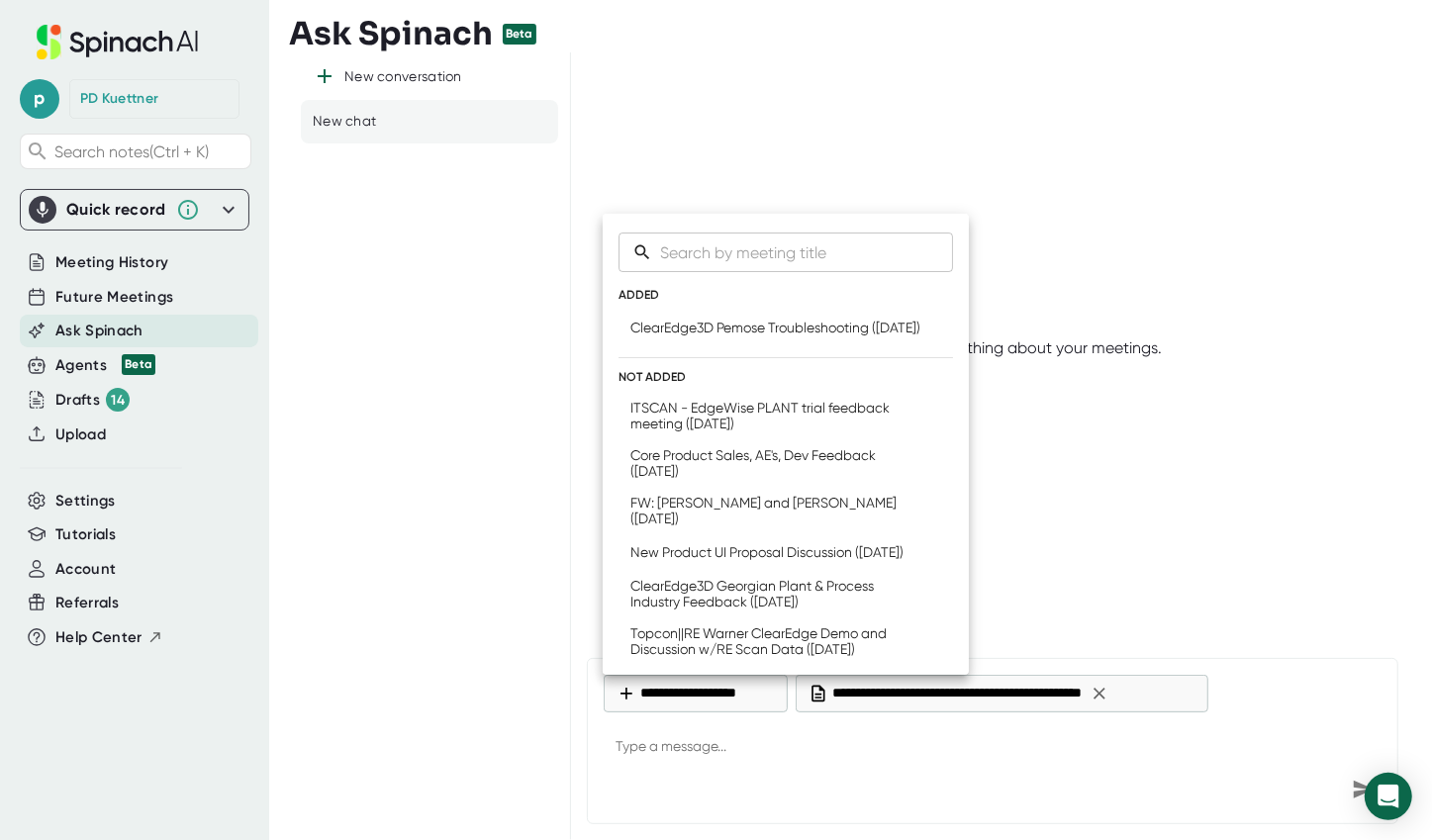 click 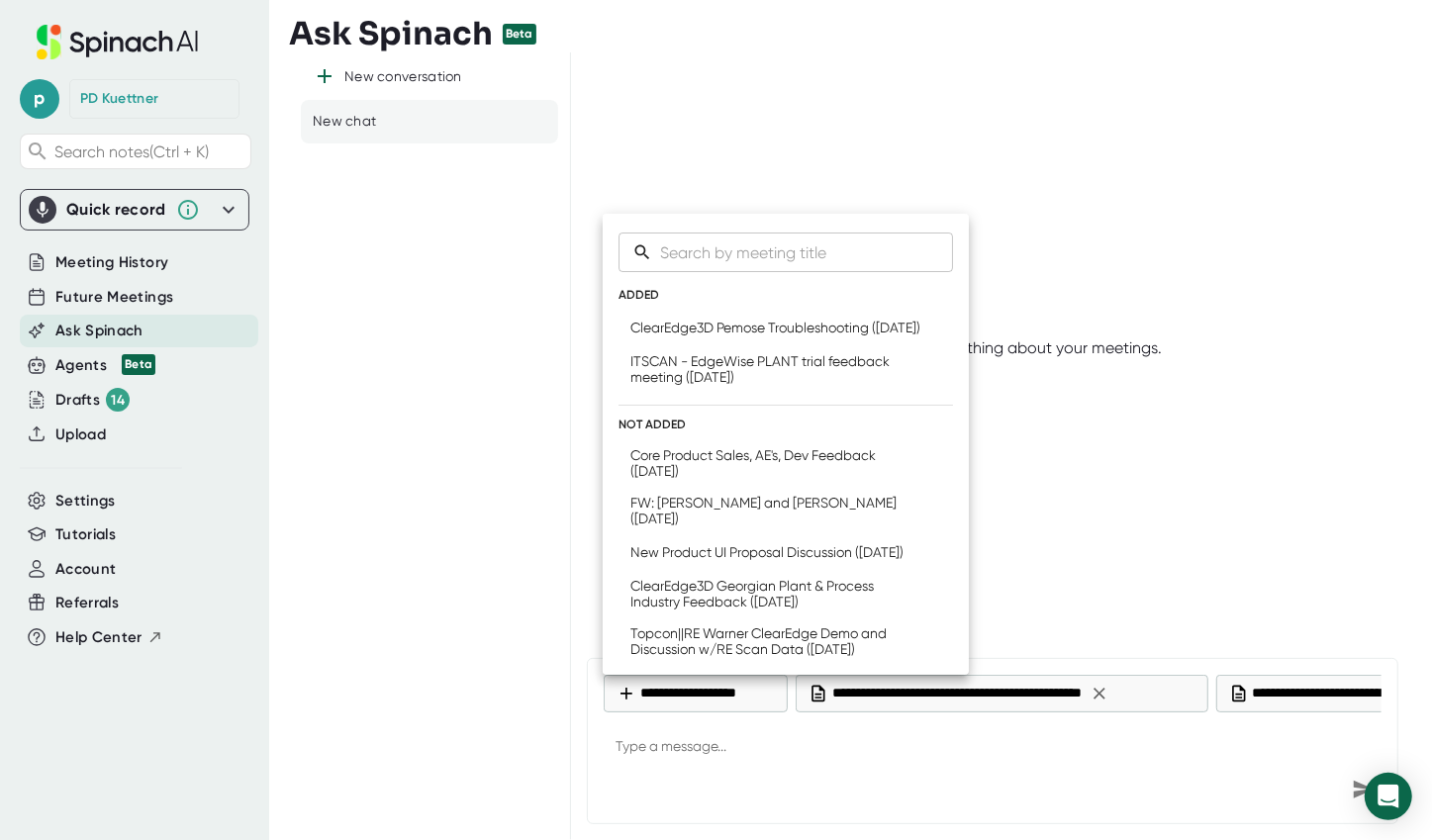 click at bounding box center [716, 420] 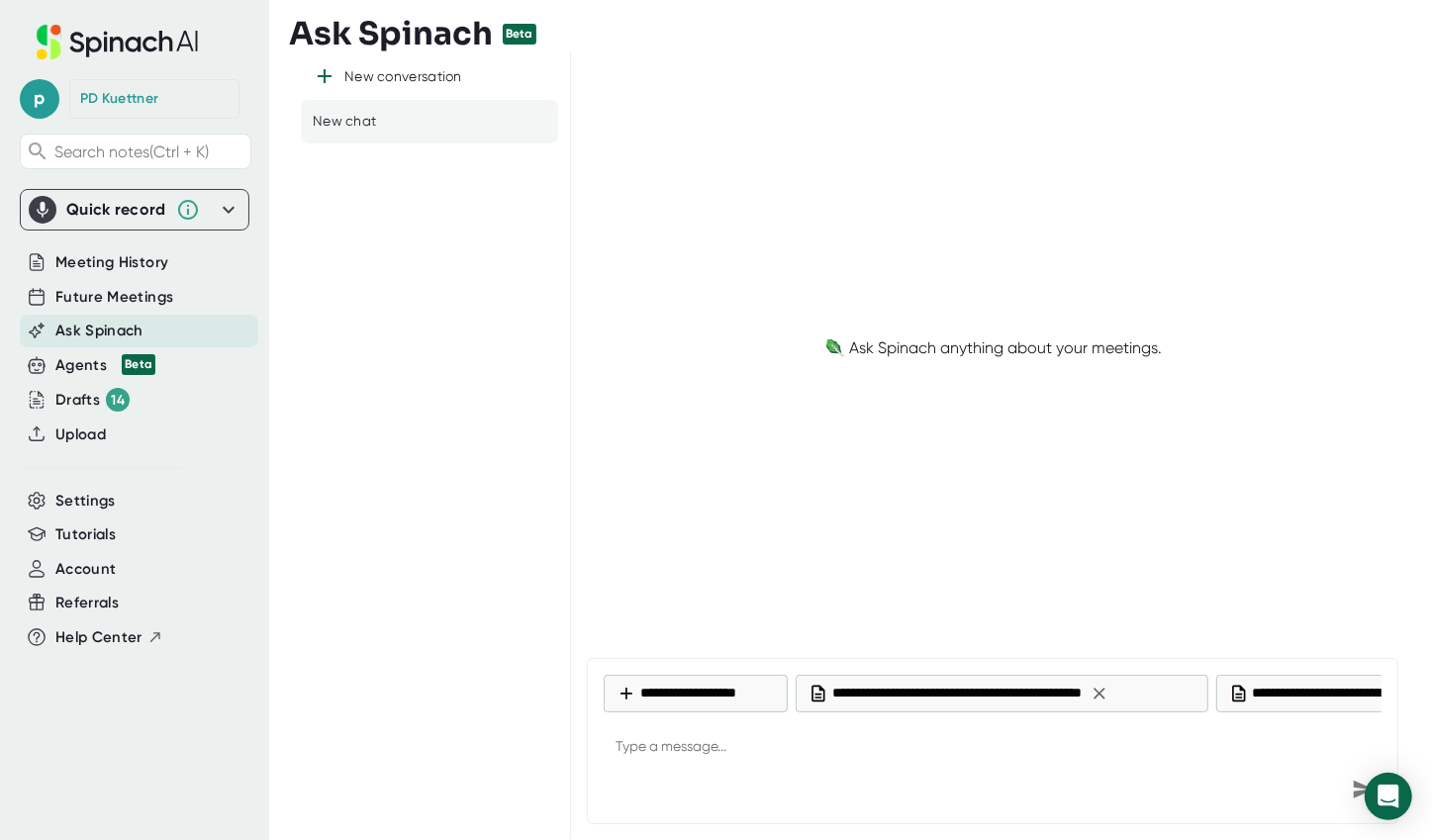 click 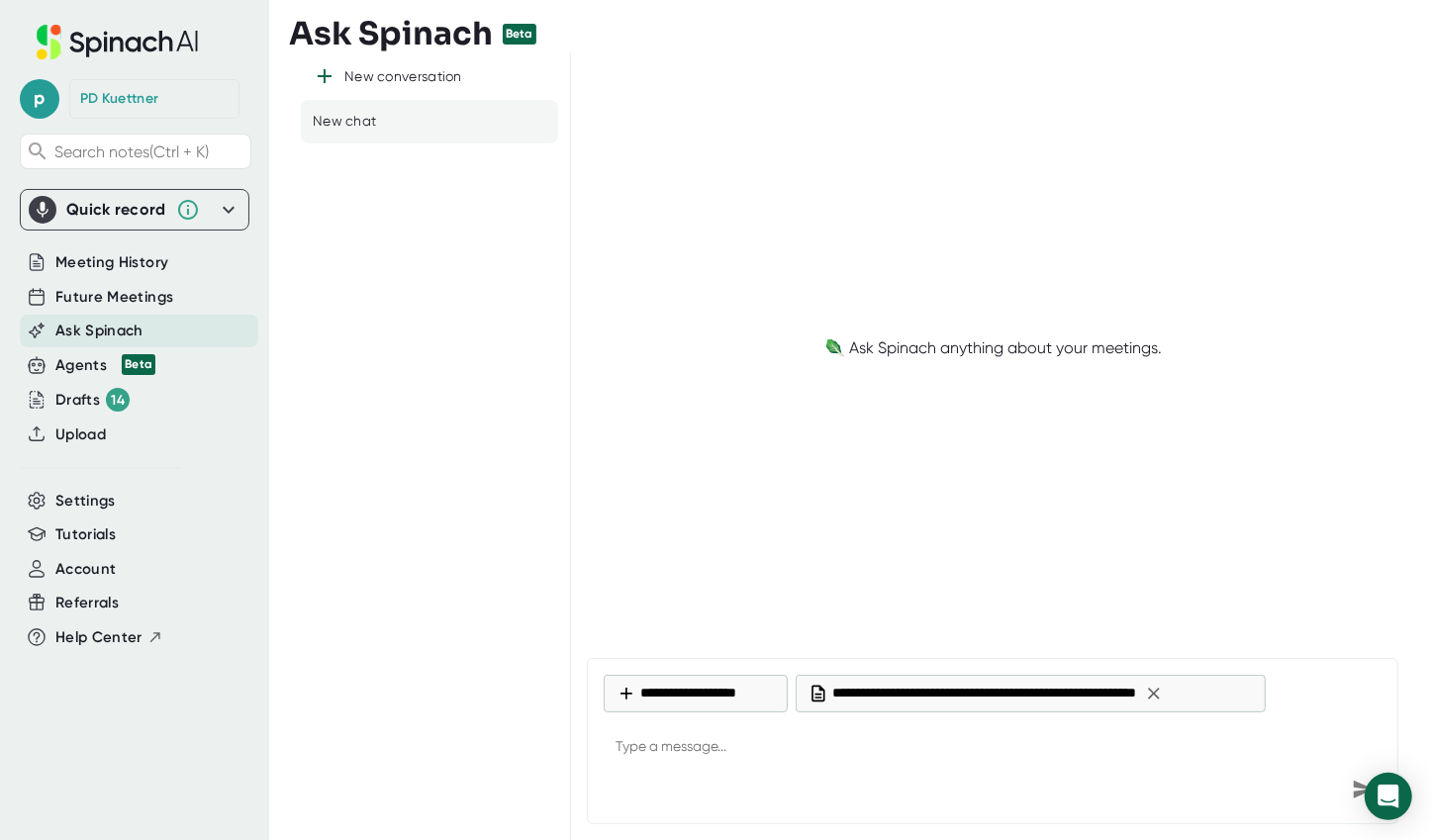 click 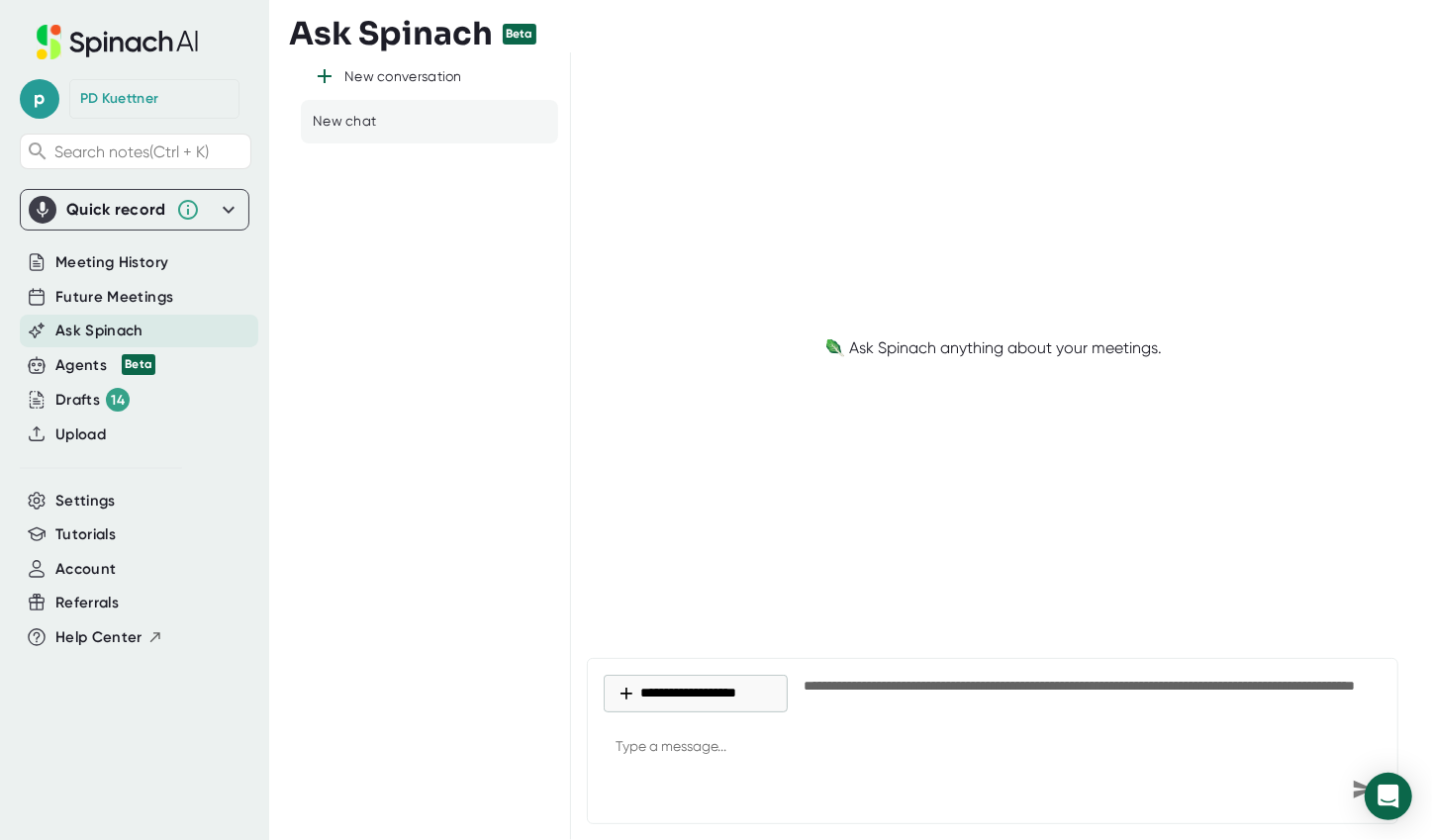 type on "x" 